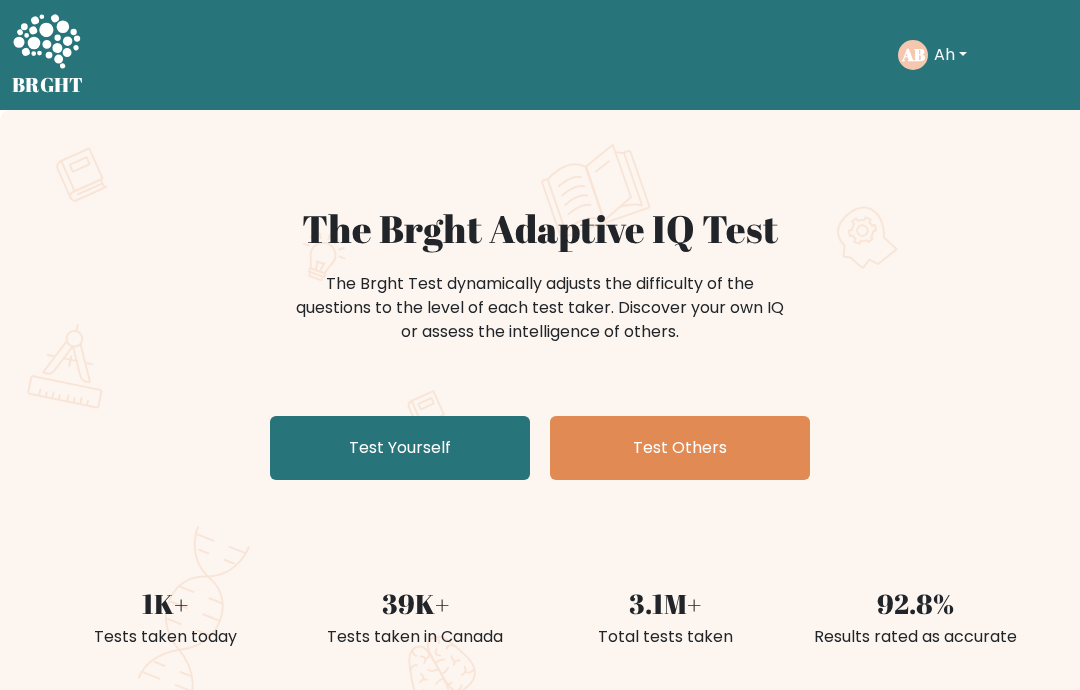 scroll, scrollTop: 0, scrollLeft: 0, axis: both 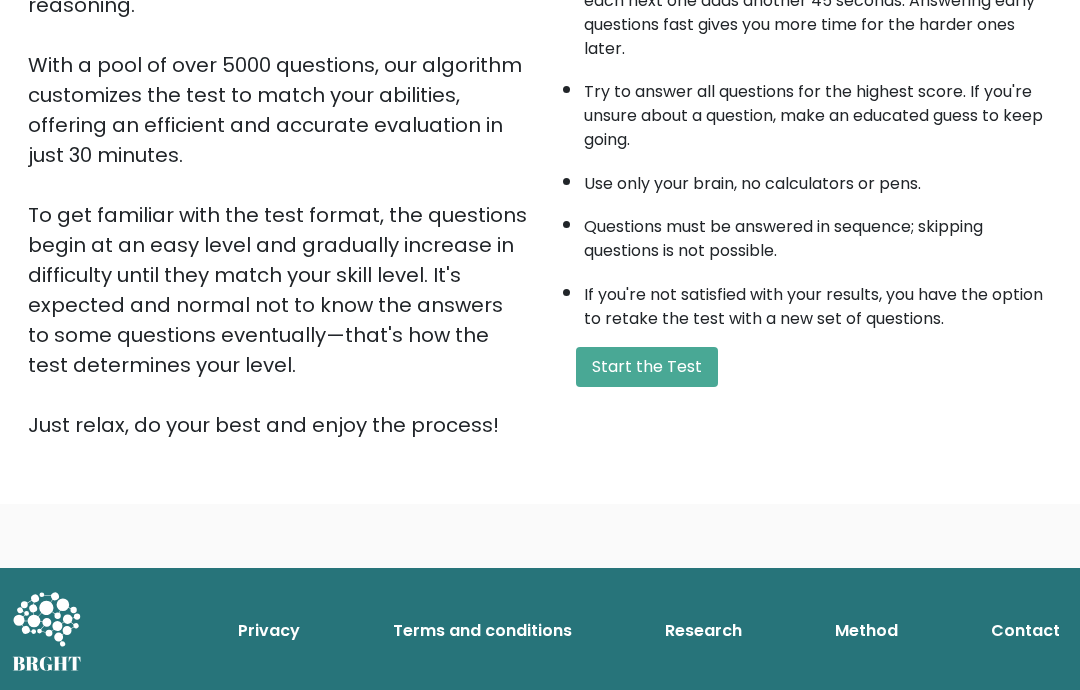 click on "Start the Test" at bounding box center [647, 368] 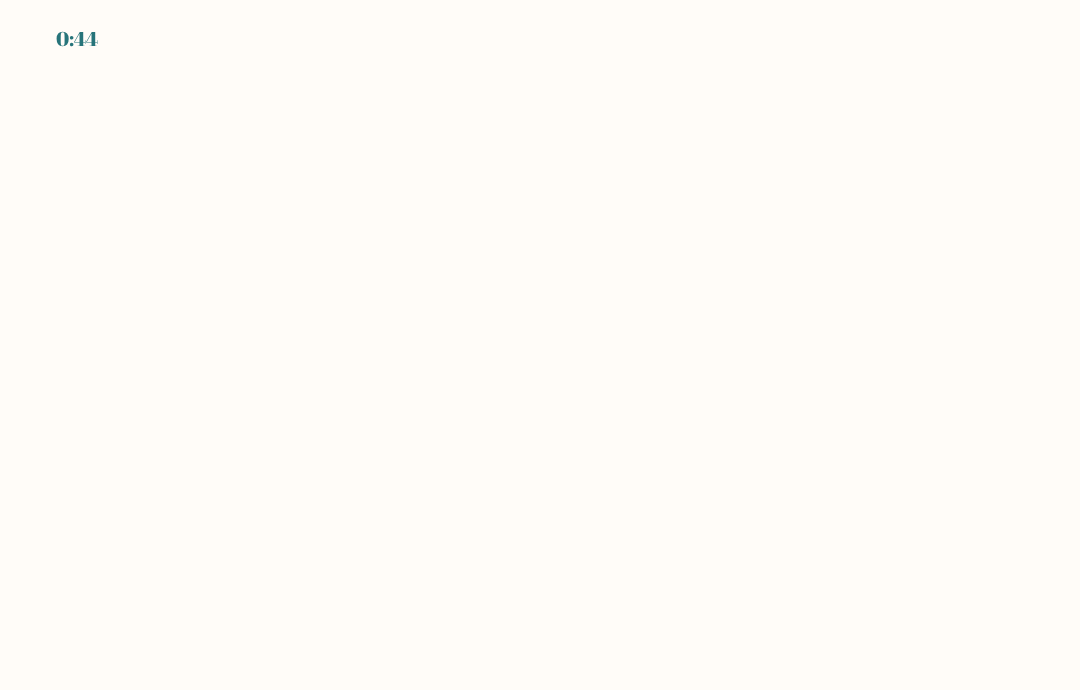 scroll, scrollTop: 0, scrollLeft: 0, axis: both 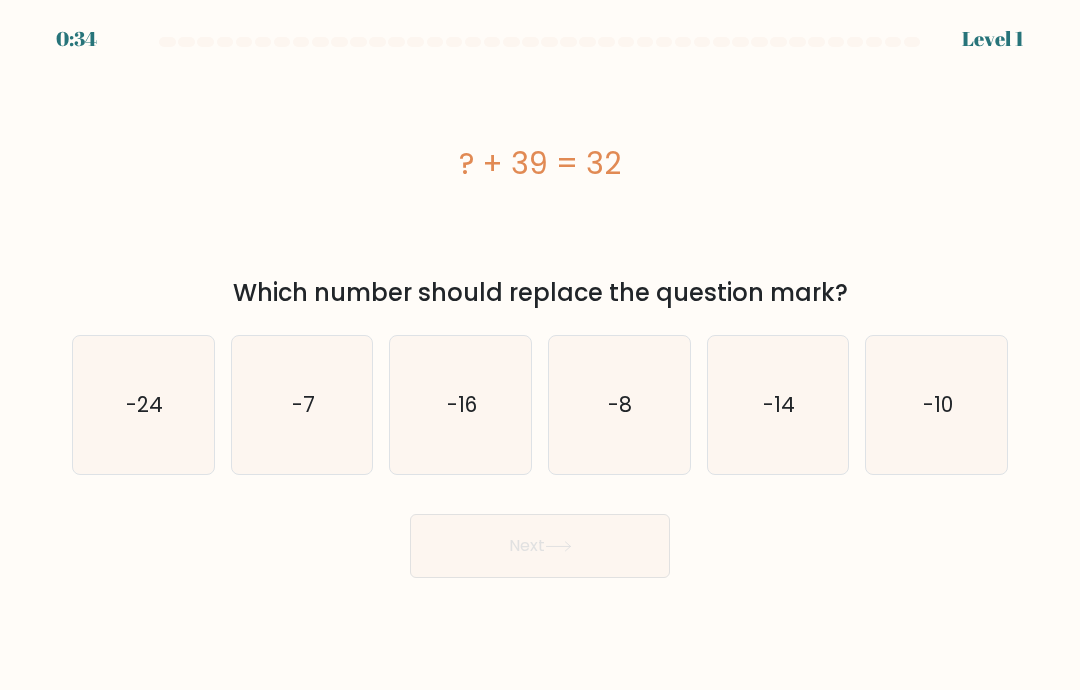 click on "-7" 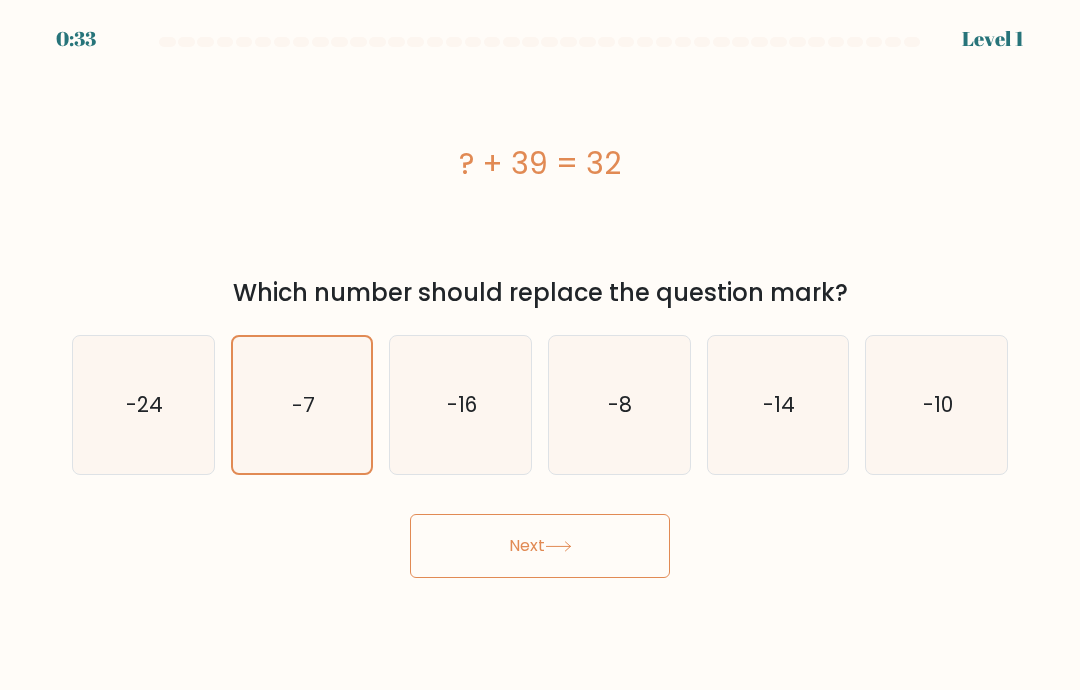click on "Next" at bounding box center [540, 546] 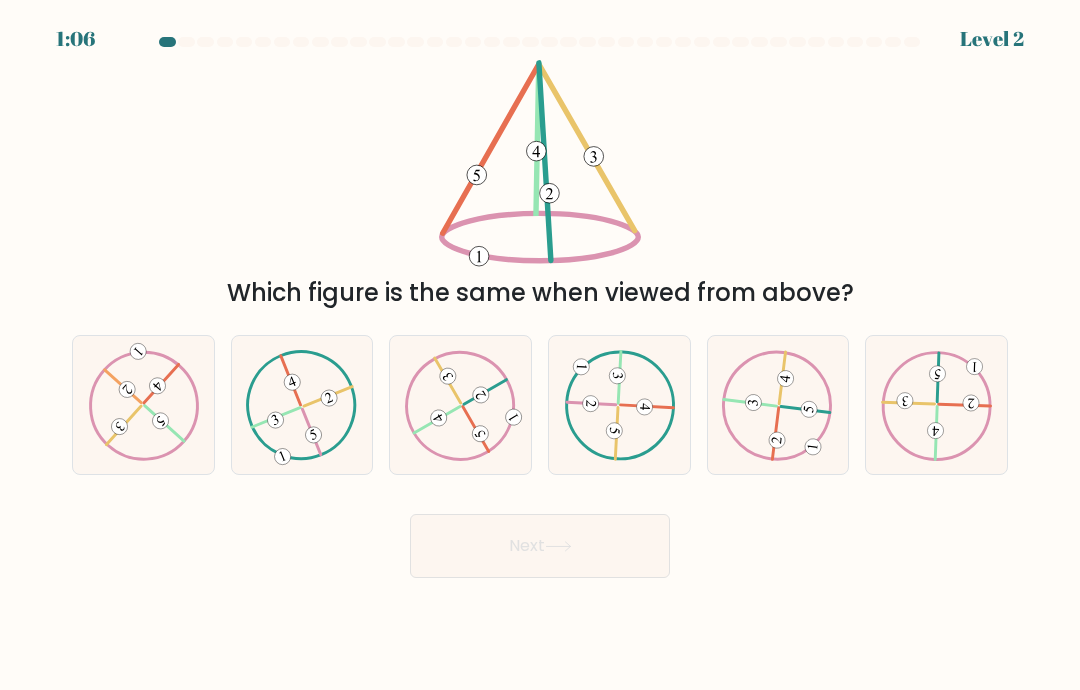 click 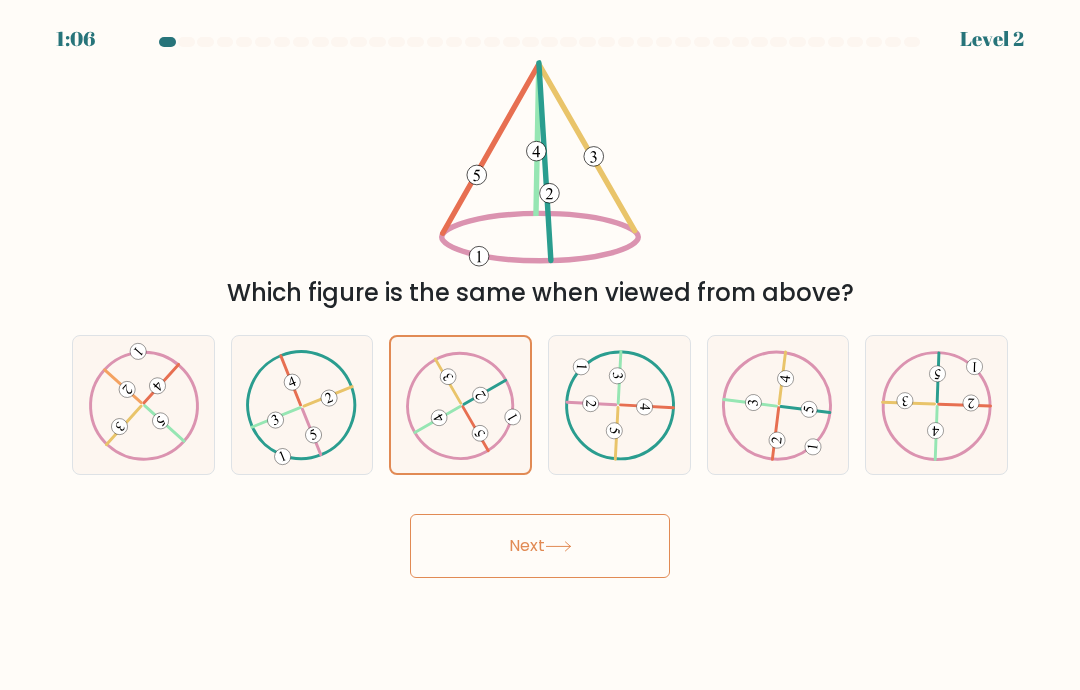 click on "Next" at bounding box center [540, 546] 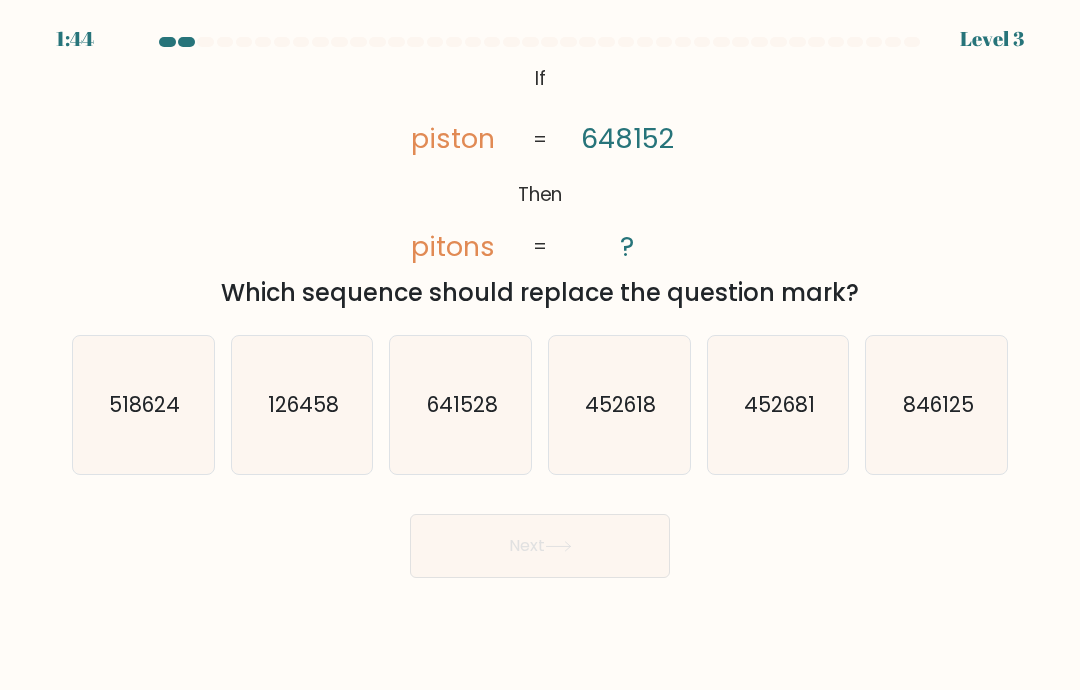 click on "846125" 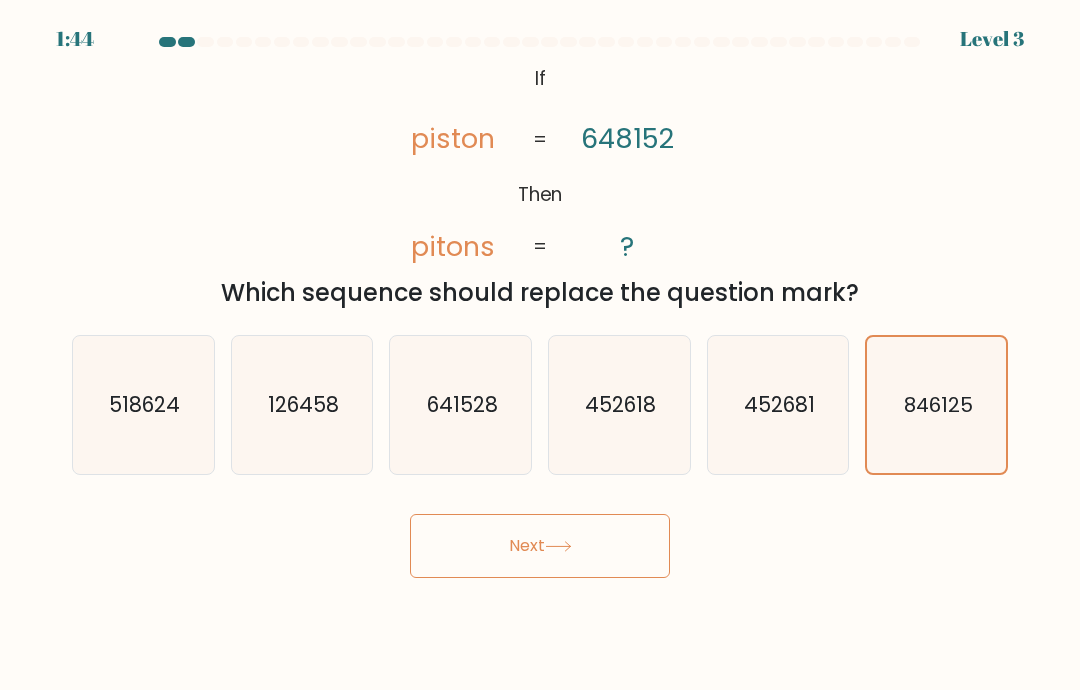 click on "Next" at bounding box center [540, 546] 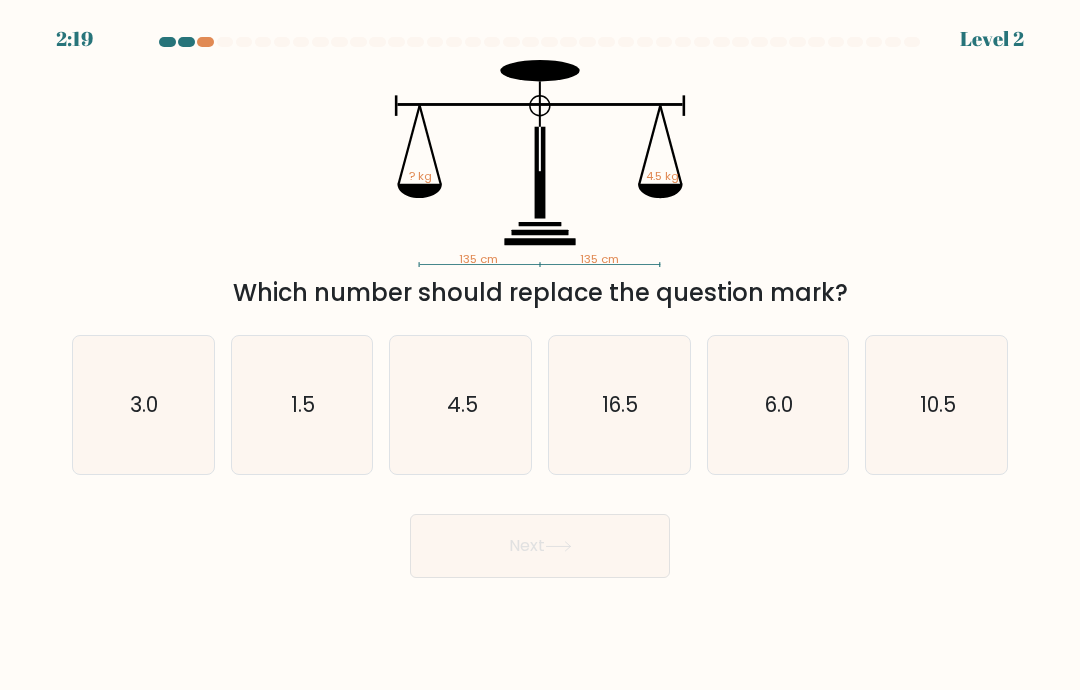 click on "4.5" 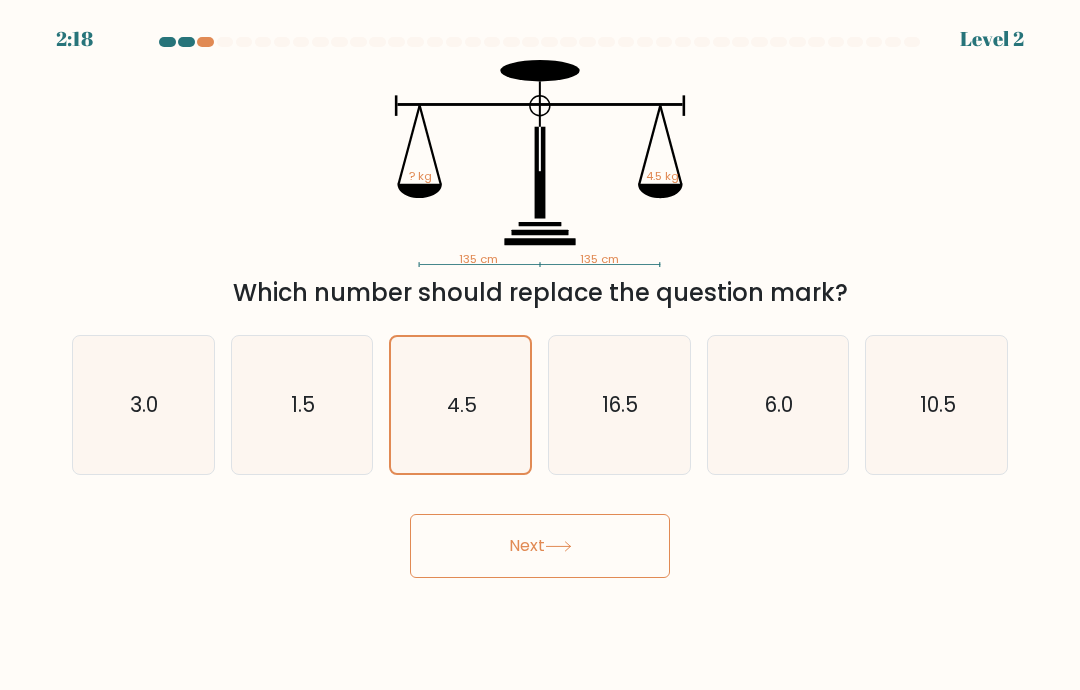 click on "Next" at bounding box center [540, 546] 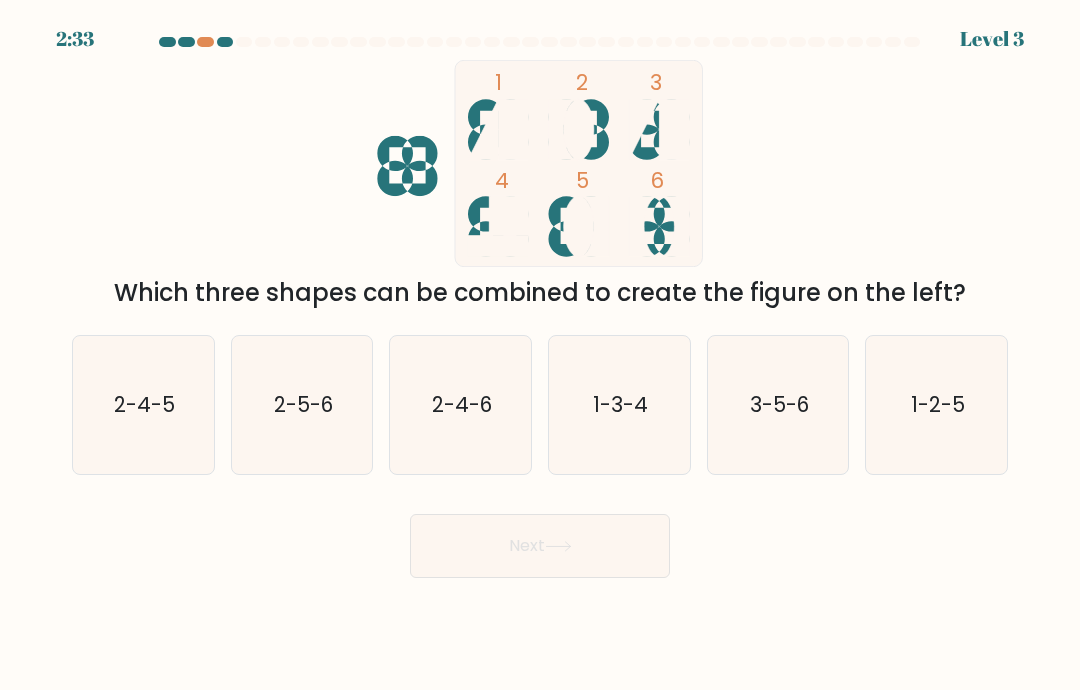 click on "2-5-6" 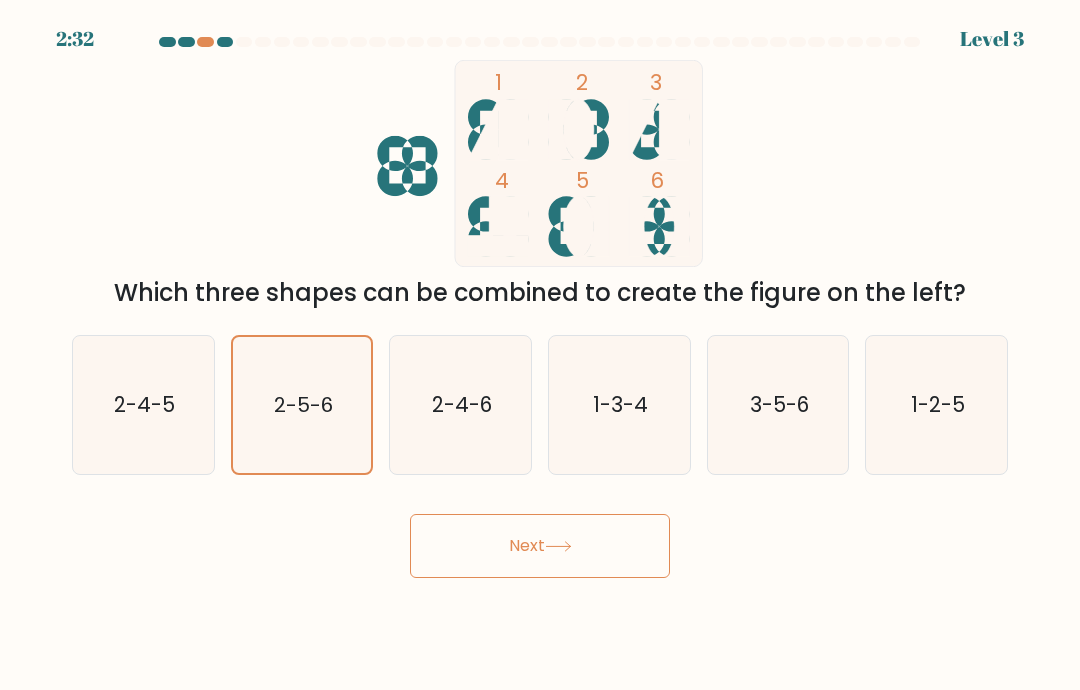click on "Next" at bounding box center [540, 546] 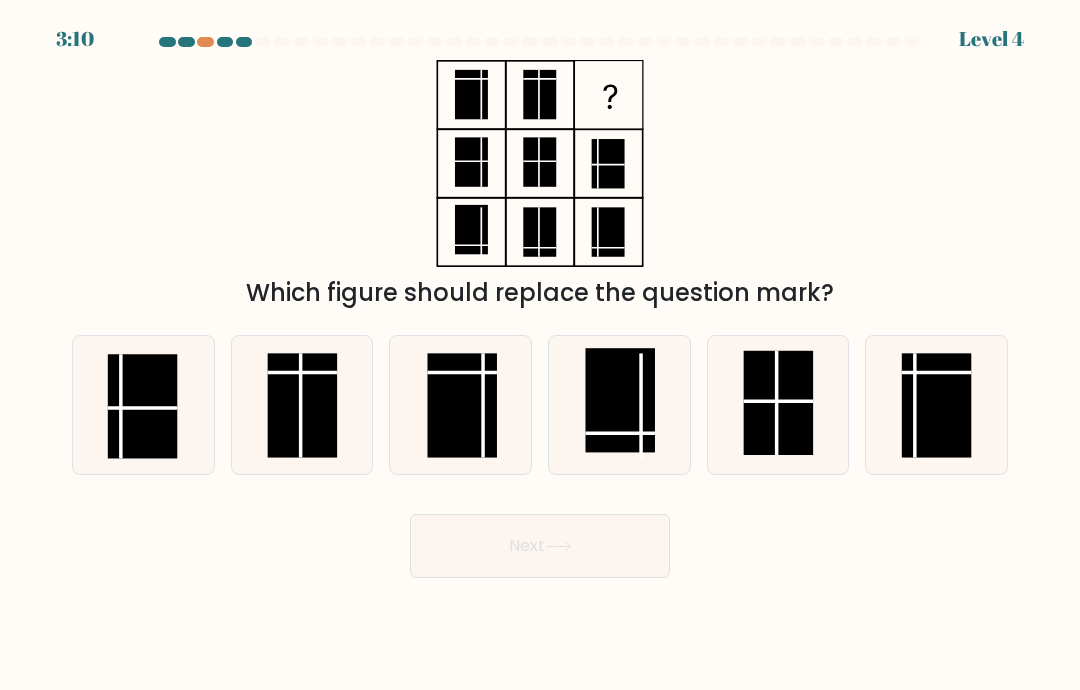 click 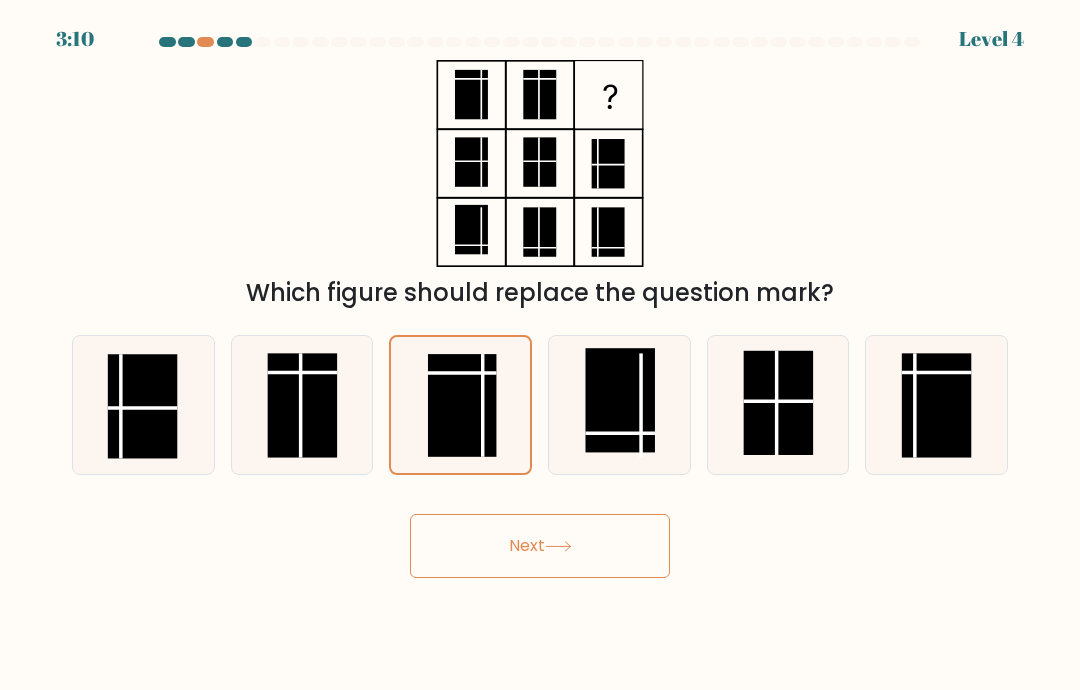 click on "Next" at bounding box center [540, 546] 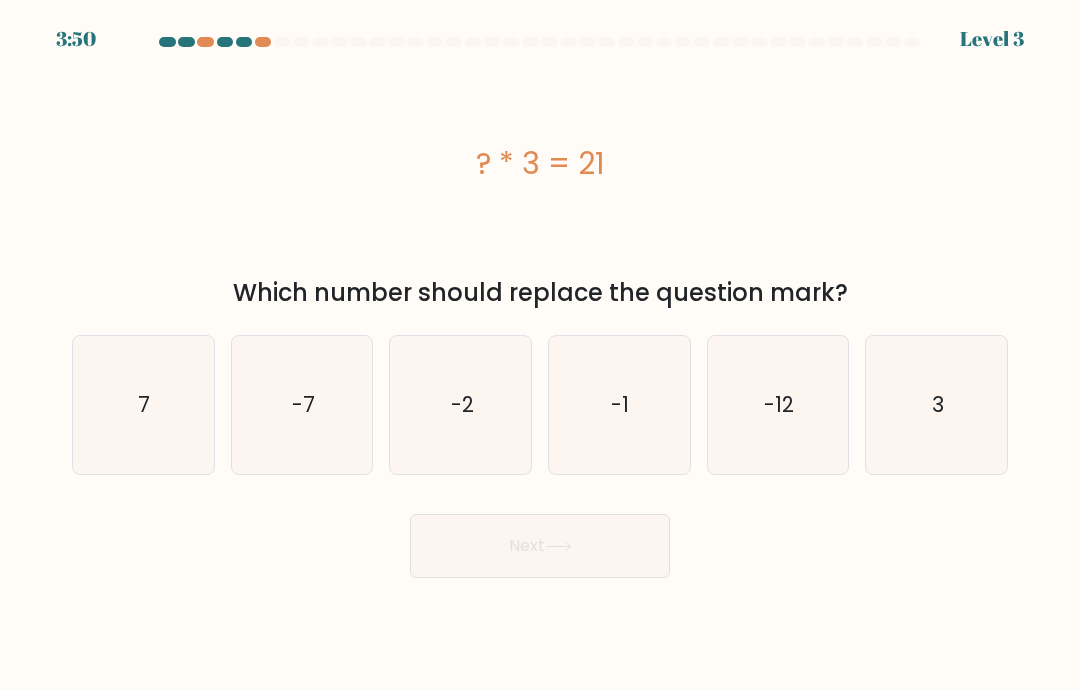 click on "7" 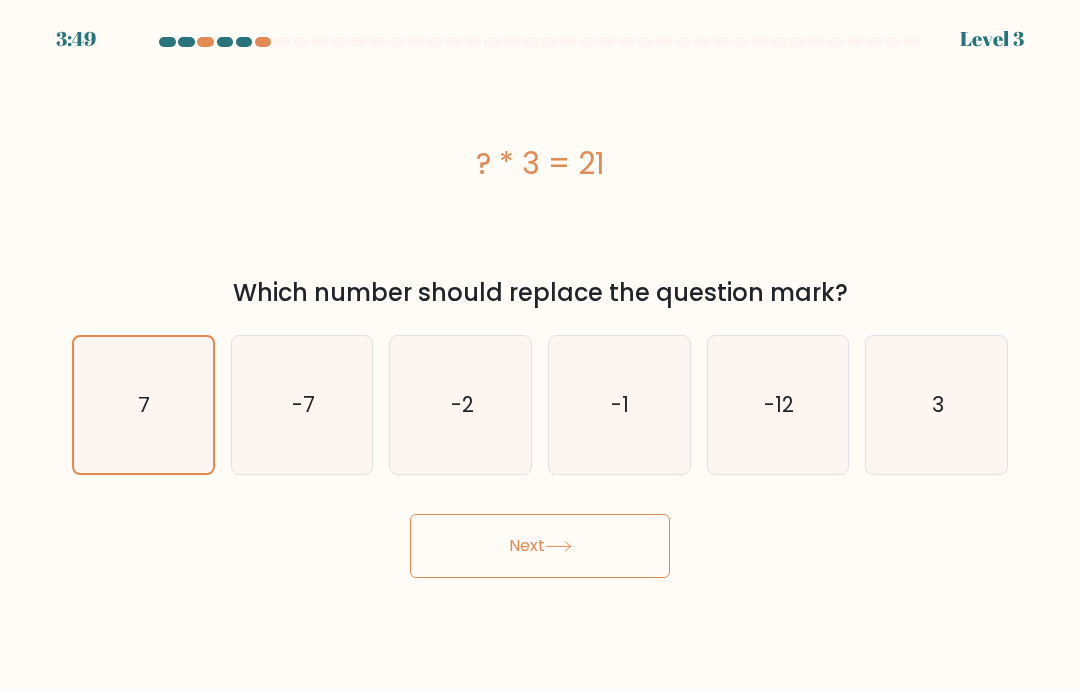 click on "Next" at bounding box center (540, 546) 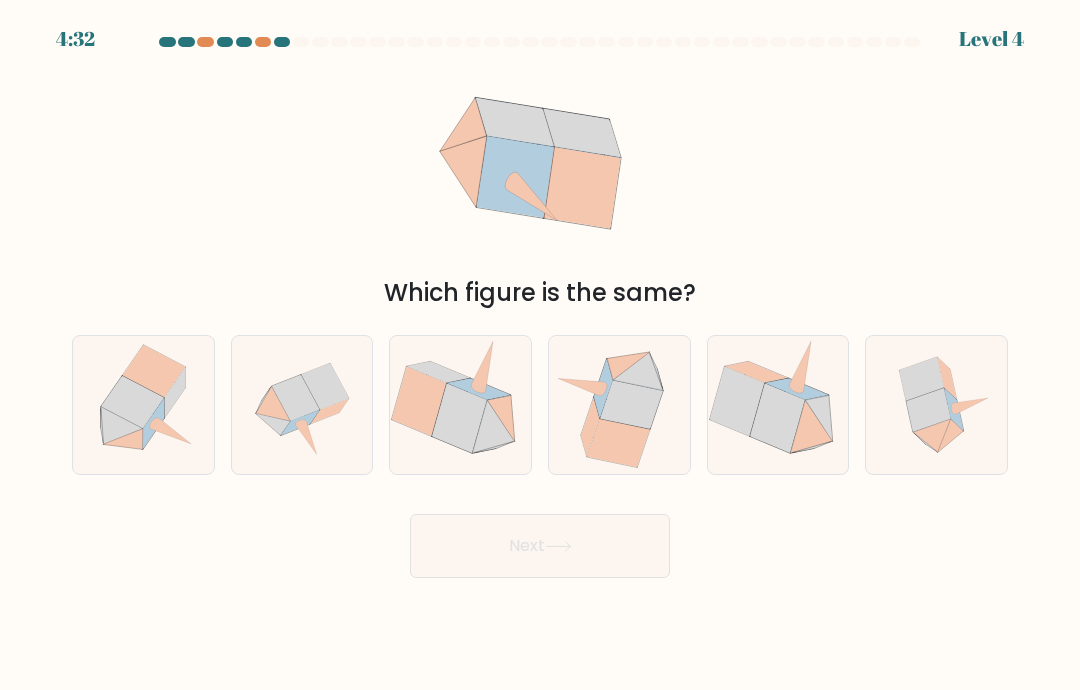 click 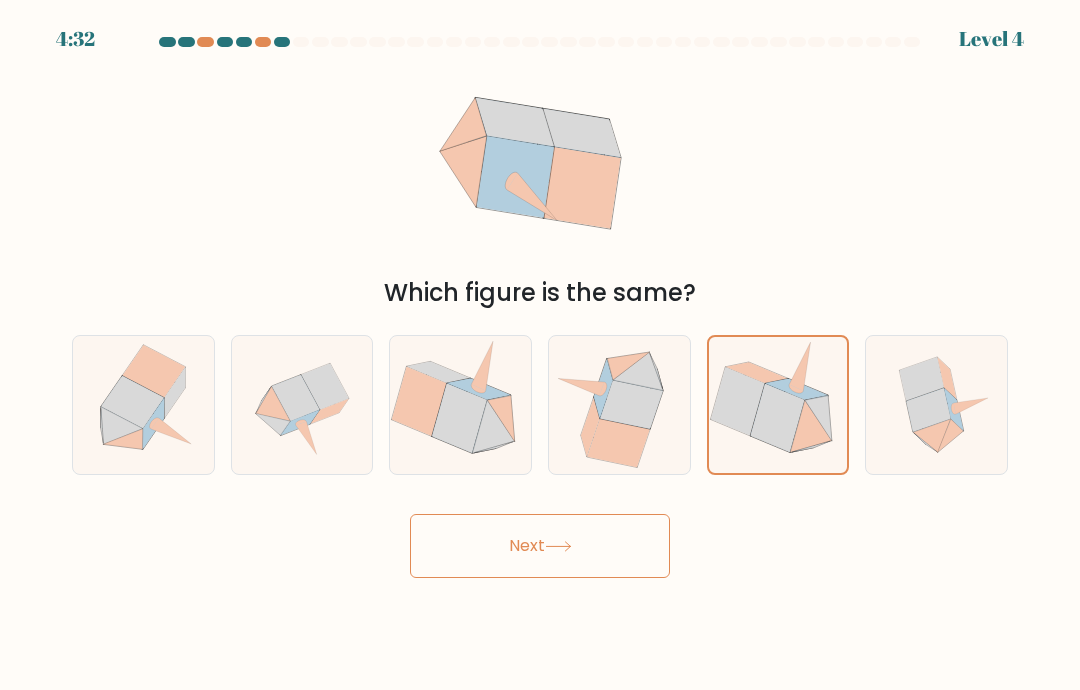 click on "Next" at bounding box center [540, 546] 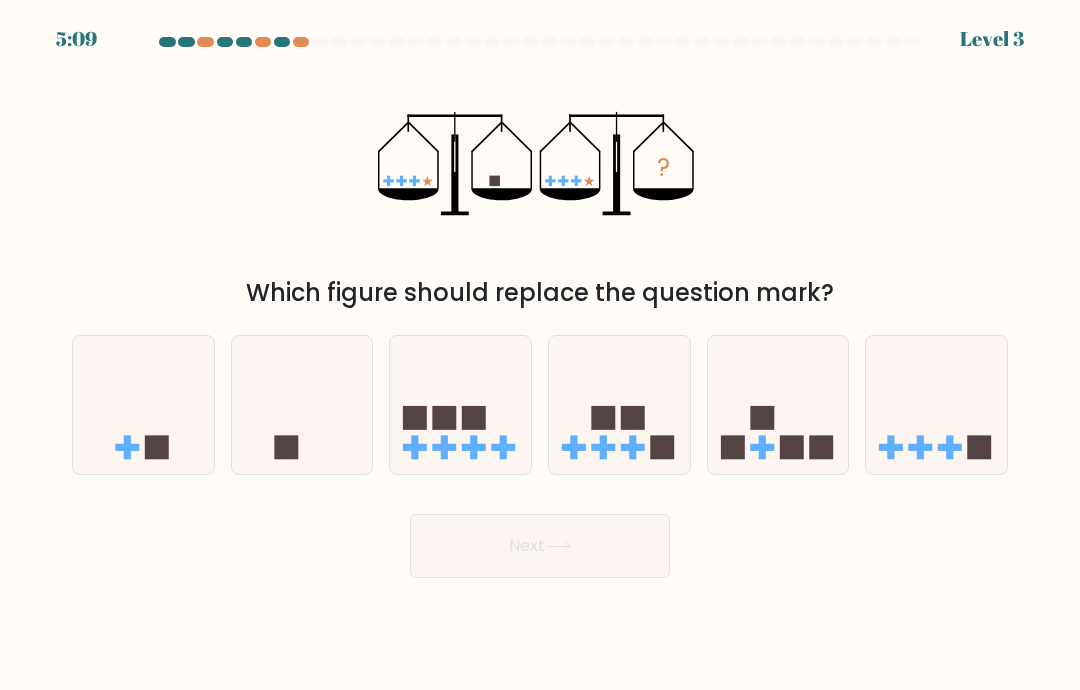 click 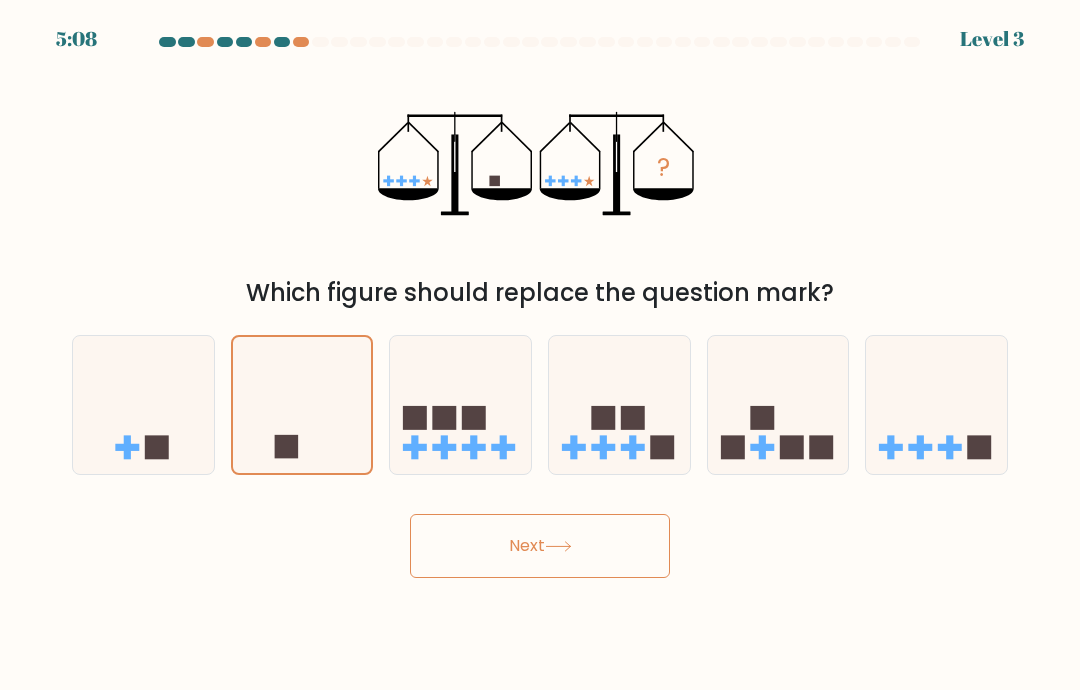 click on "Next" at bounding box center (540, 546) 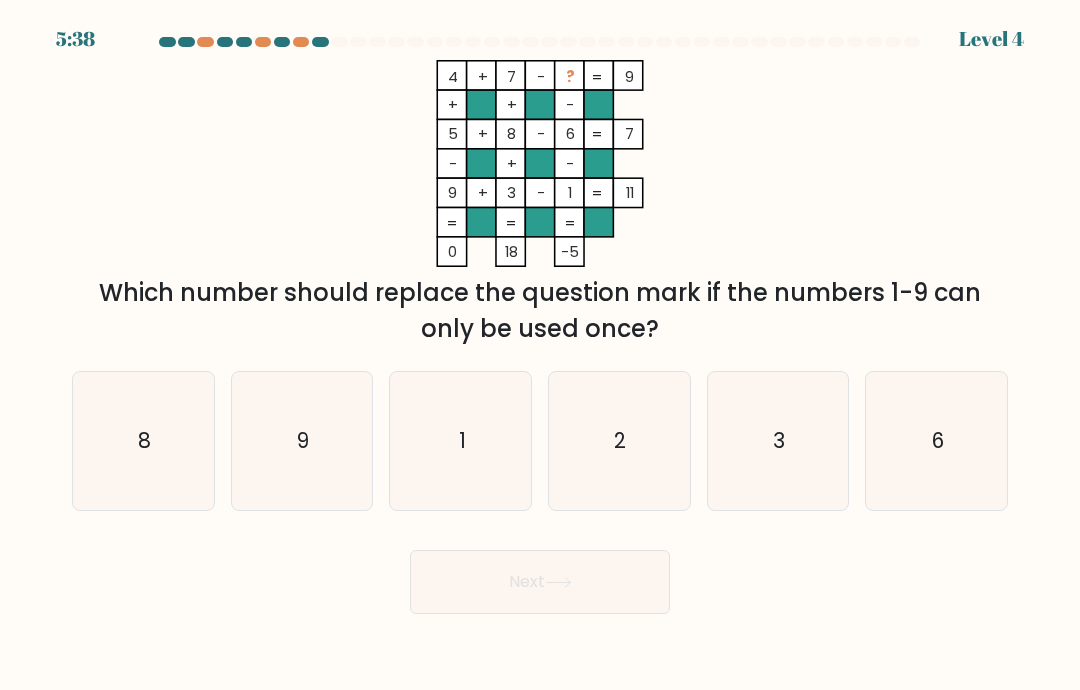 click on "3" 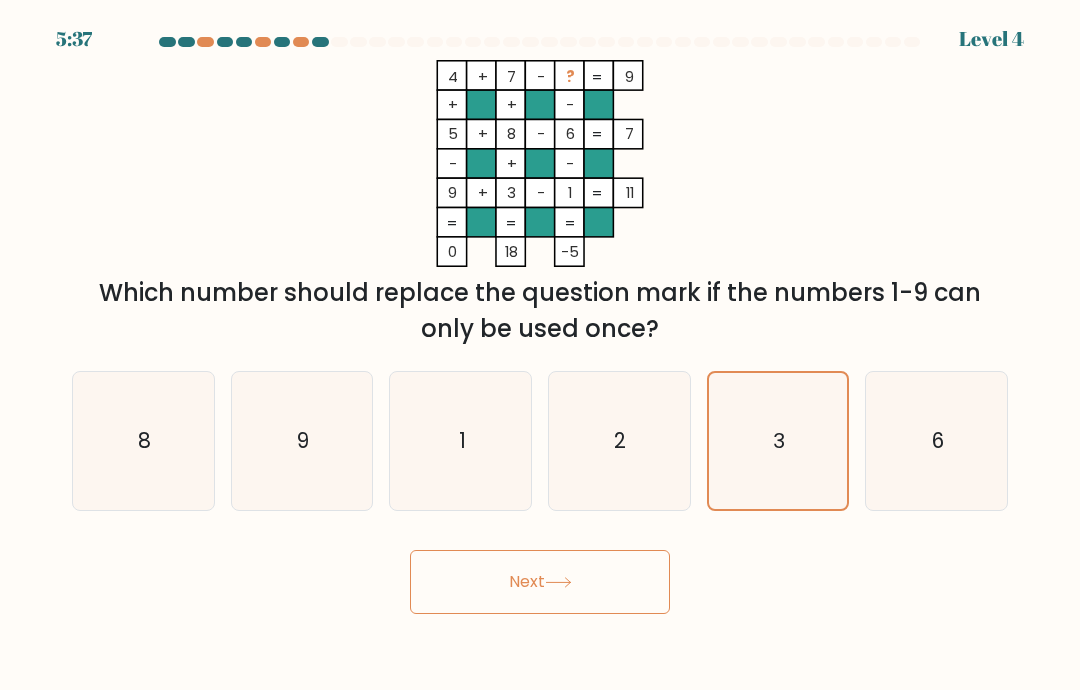 click on "Next" at bounding box center [540, 582] 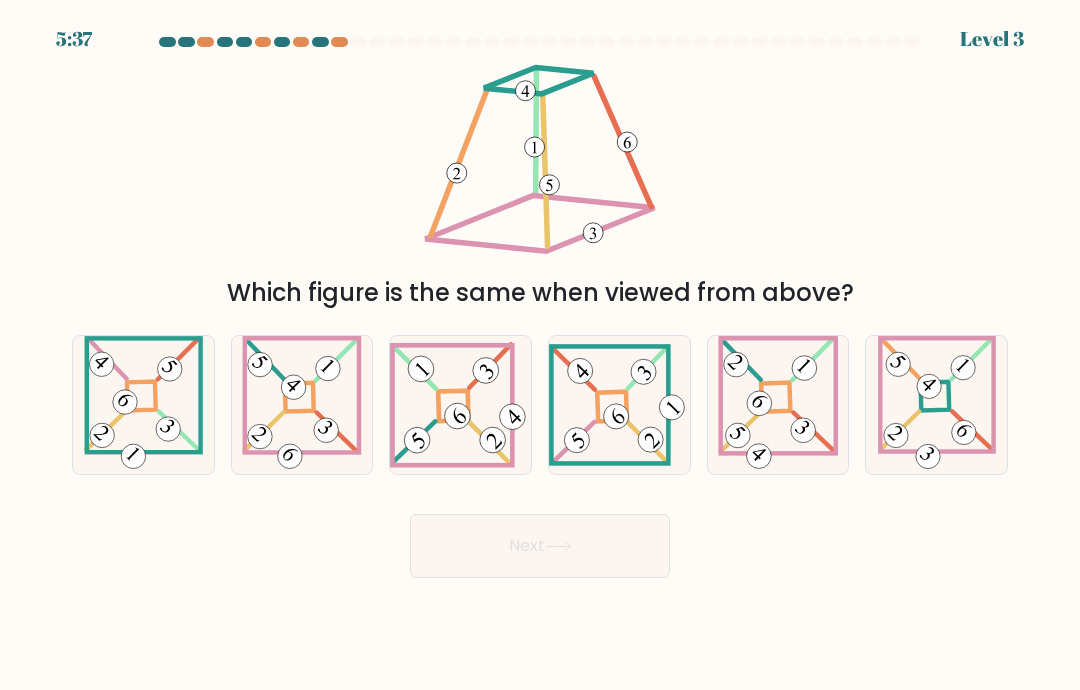 click on "Next" at bounding box center [540, 546] 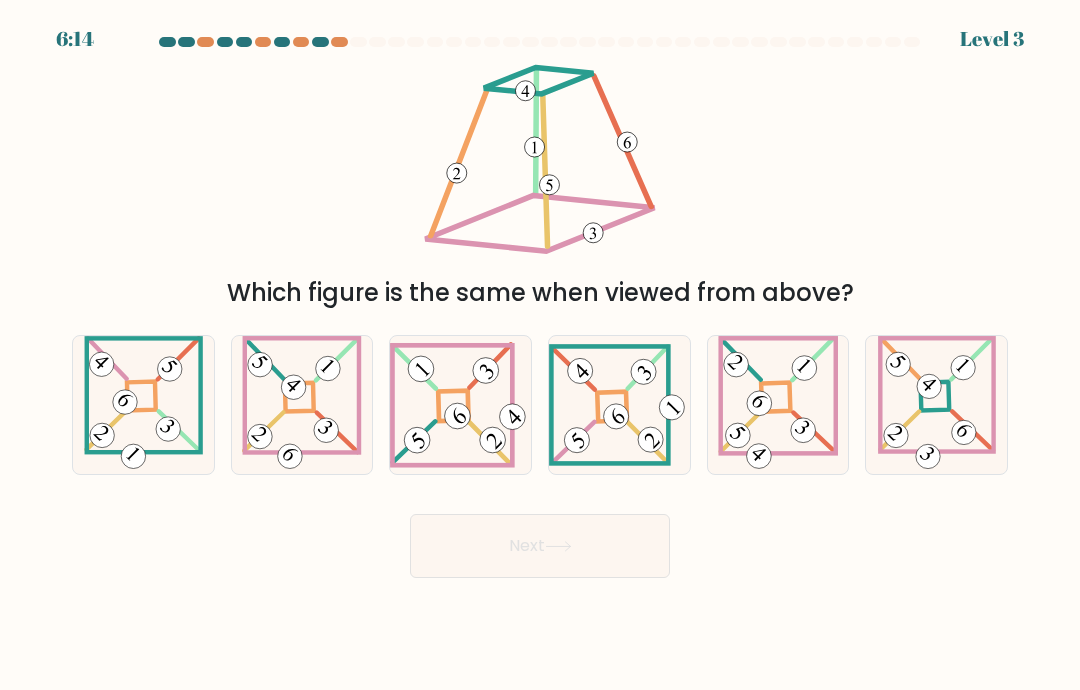 click 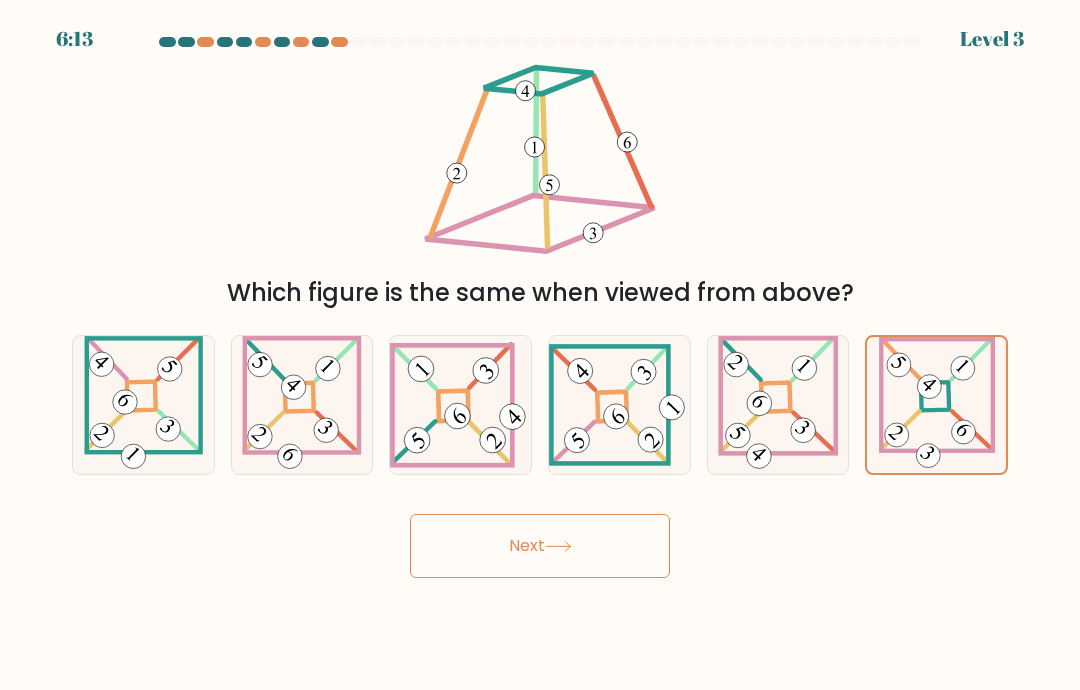 click on "Next" at bounding box center [540, 546] 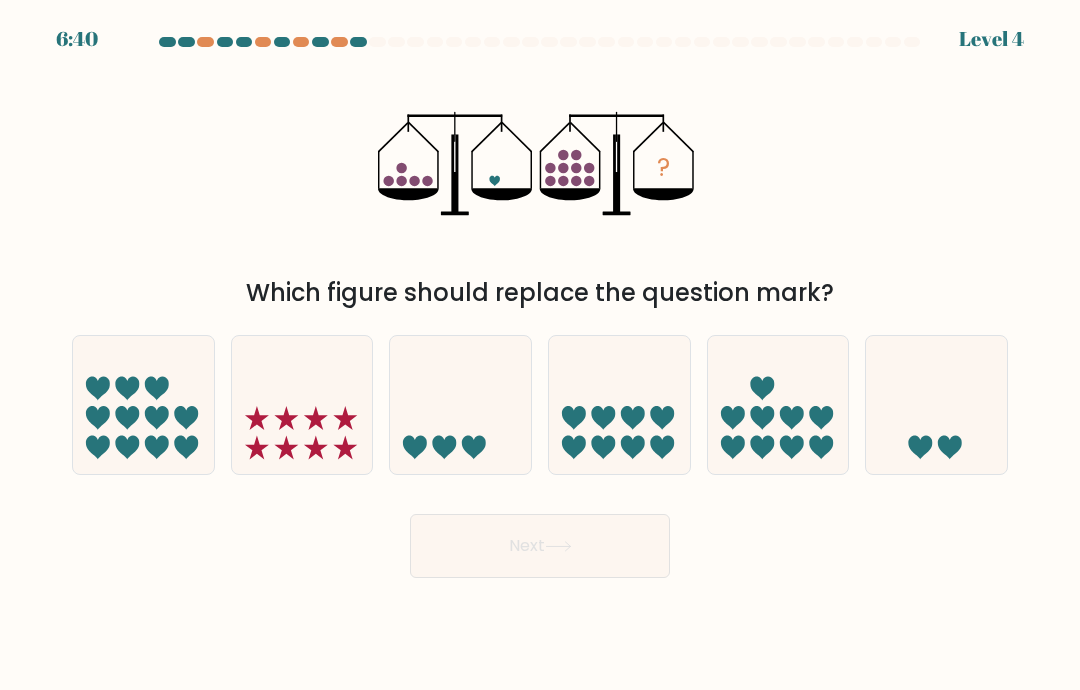 click 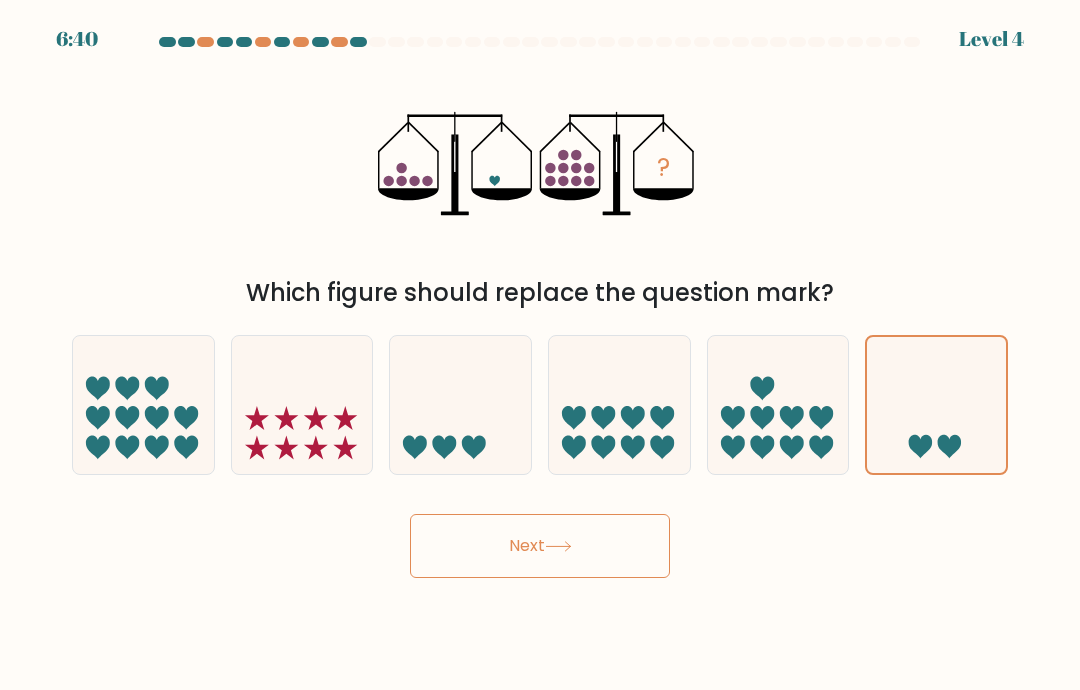 click on "Next" at bounding box center (540, 546) 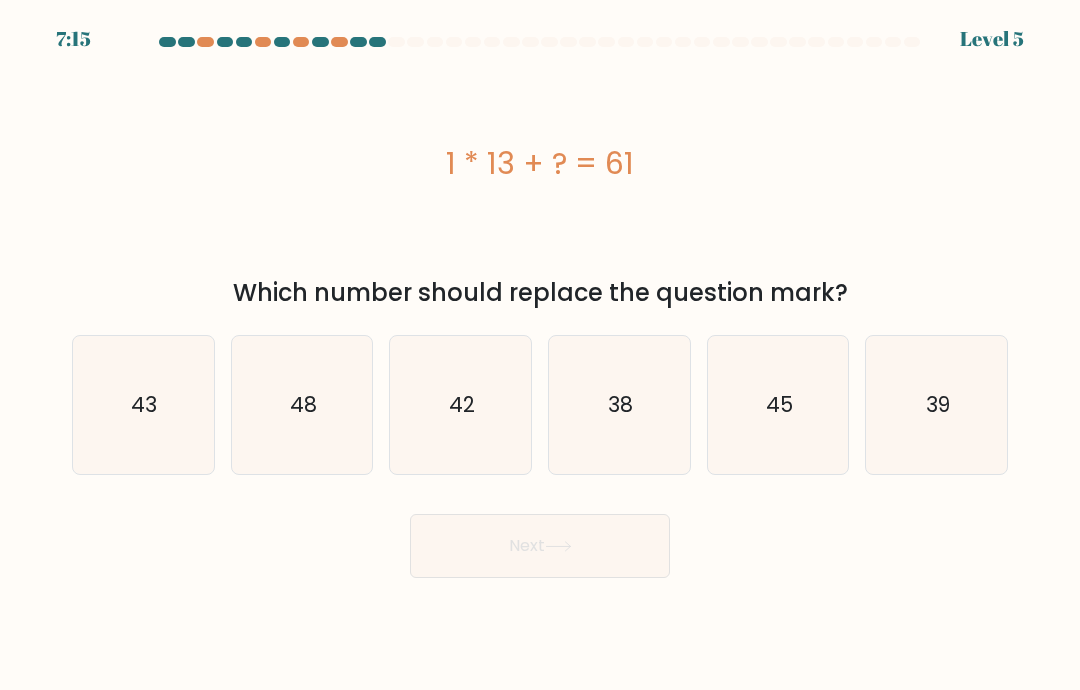 click on "7:15
Level 5
a." at bounding box center [540, 345] 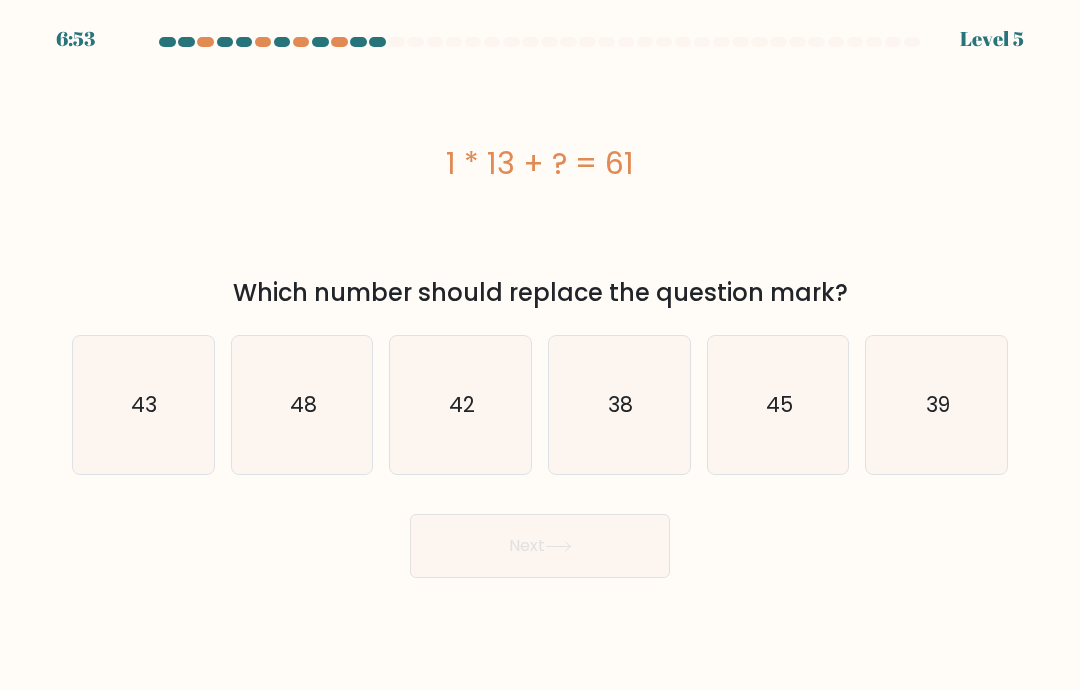 click on "48" 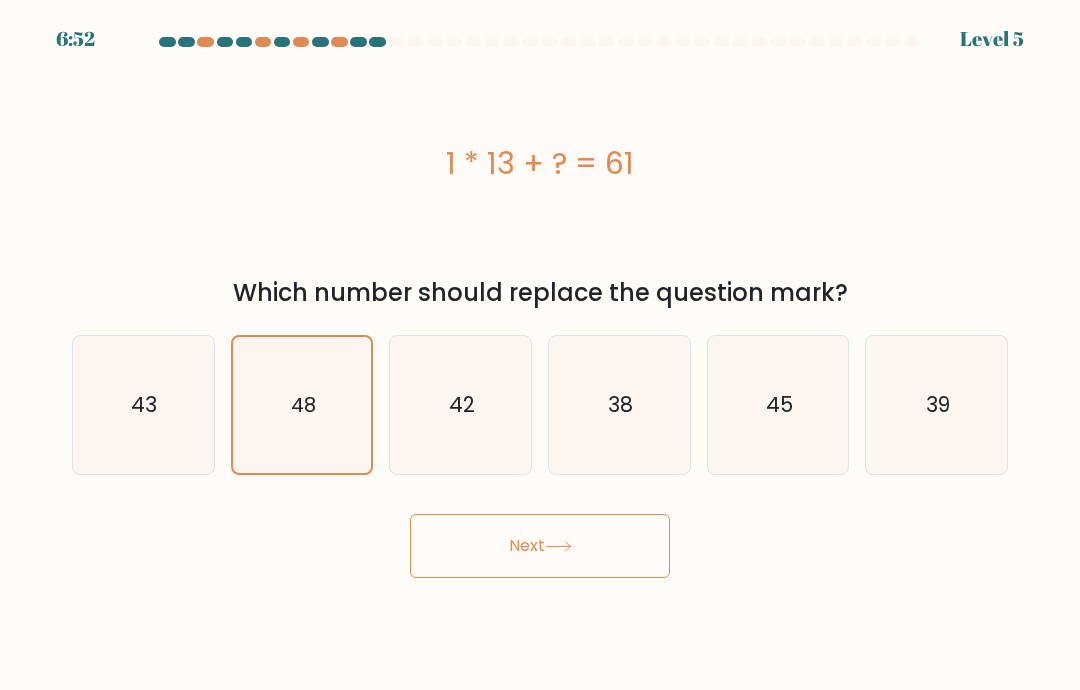 click on "Next" at bounding box center (540, 546) 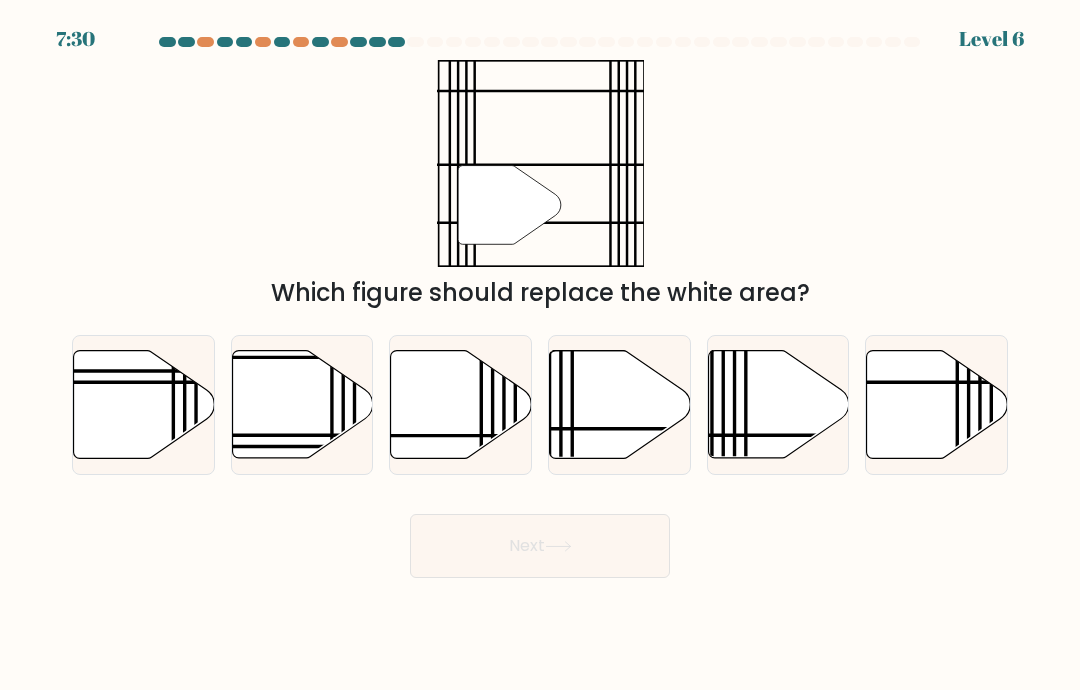 click 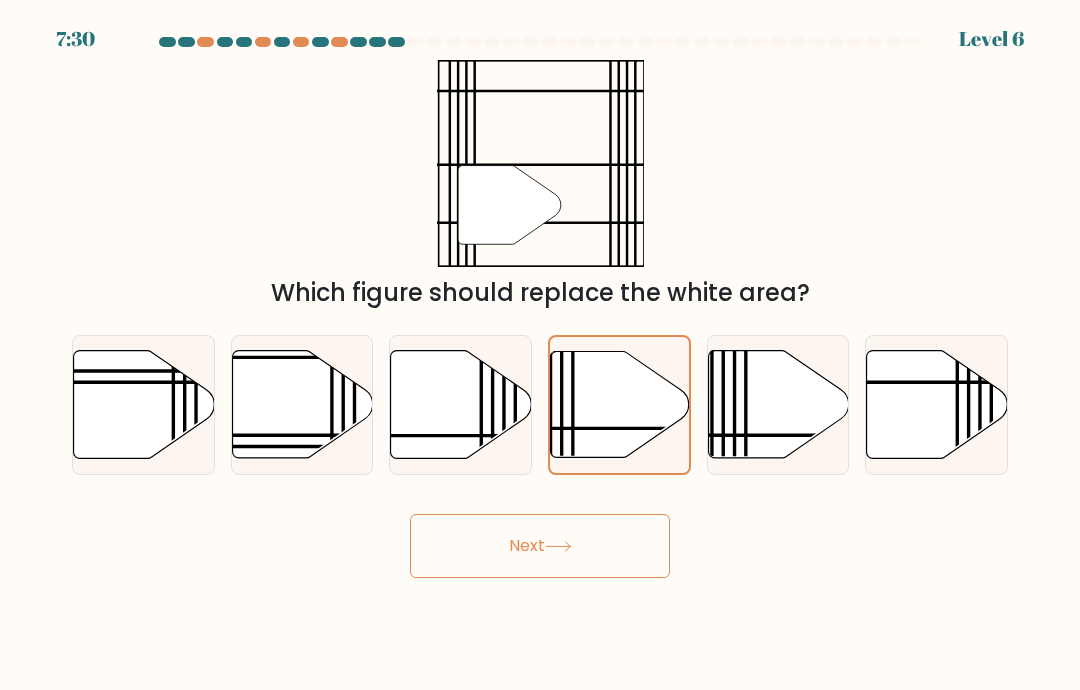 click on "Next" at bounding box center (540, 546) 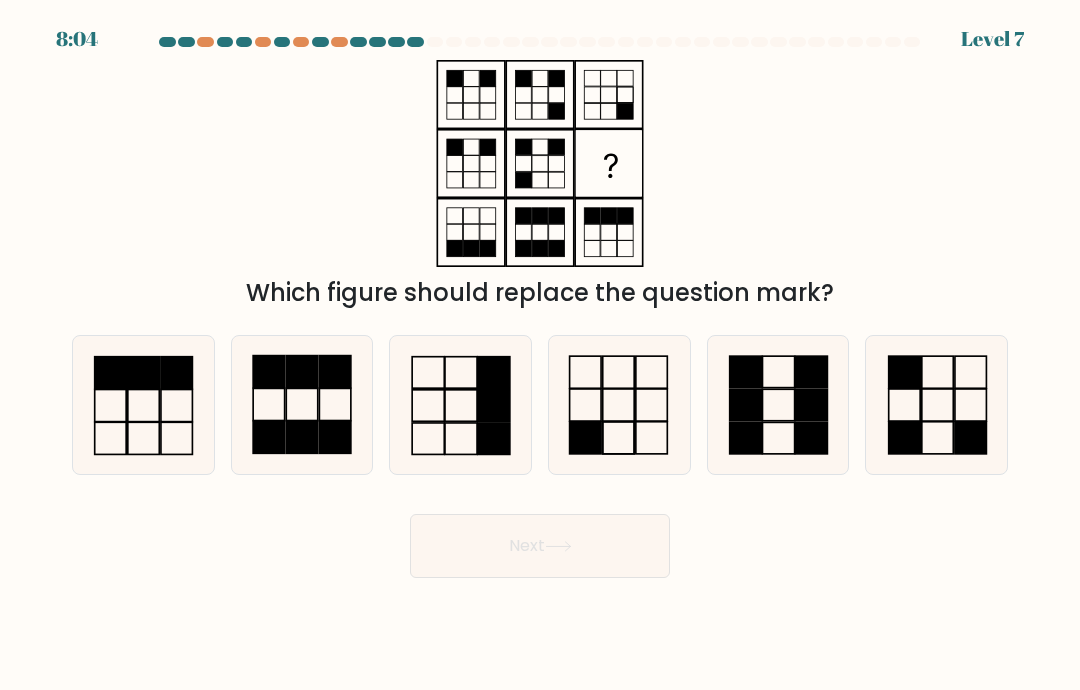 click 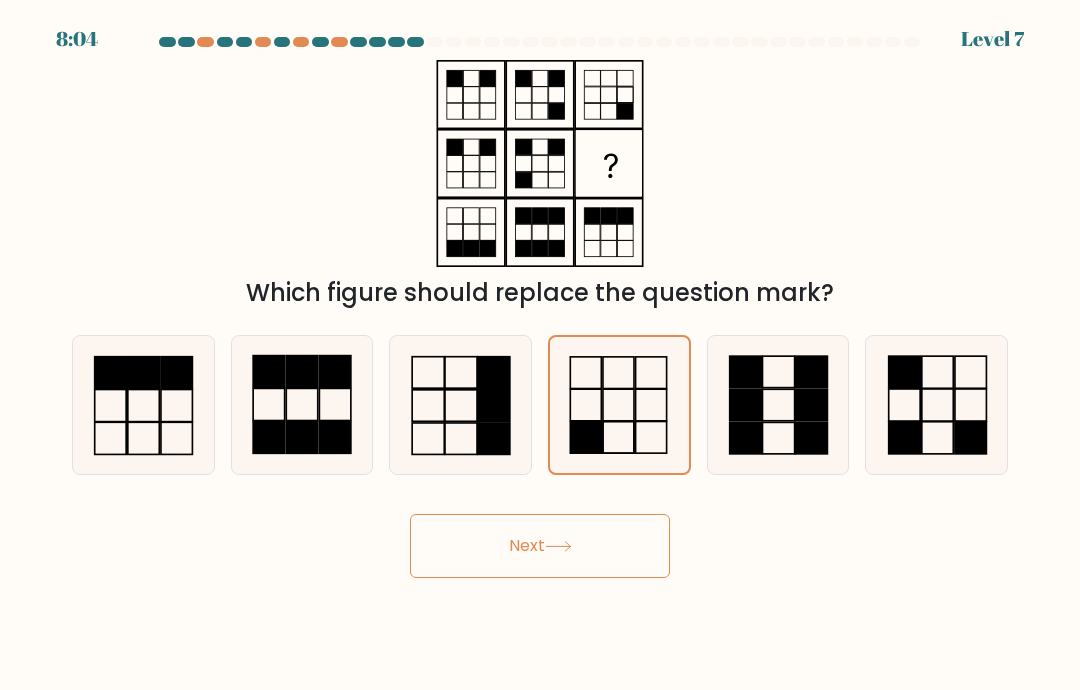 click on "Next" at bounding box center (540, 546) 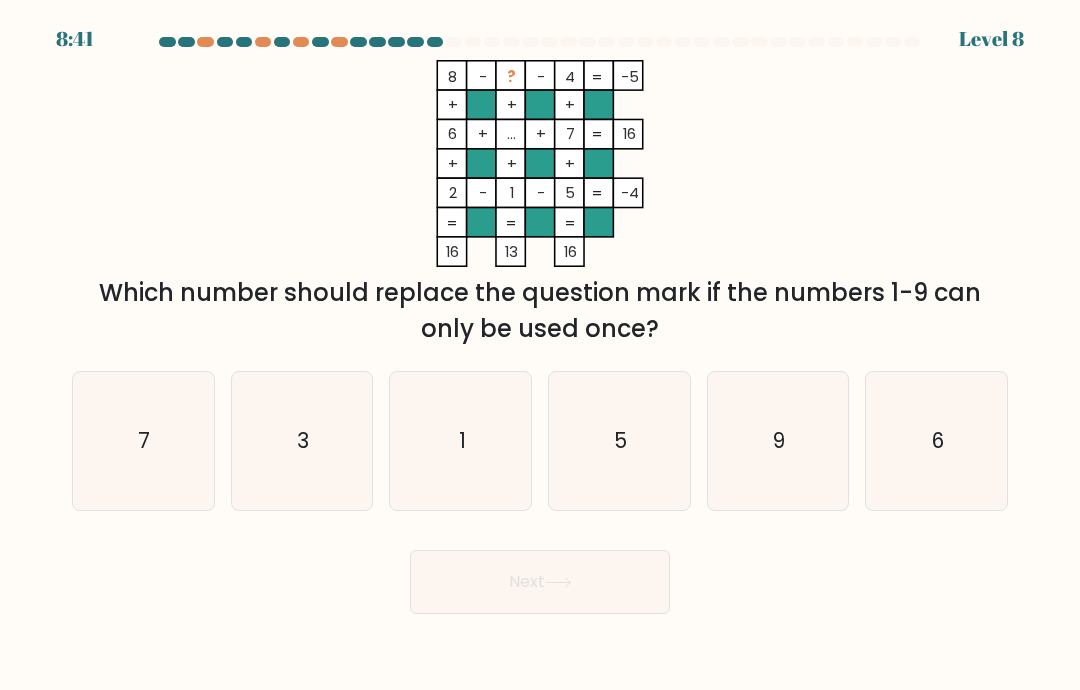 click on "7" 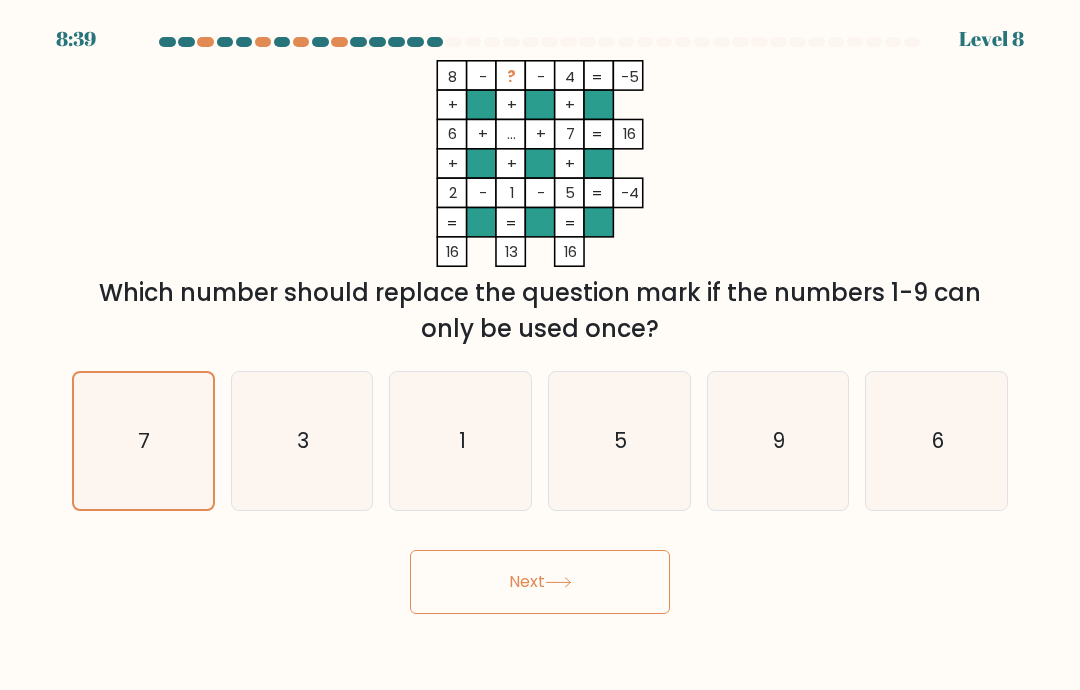 click on "Next" at bounding box center (540, 582) 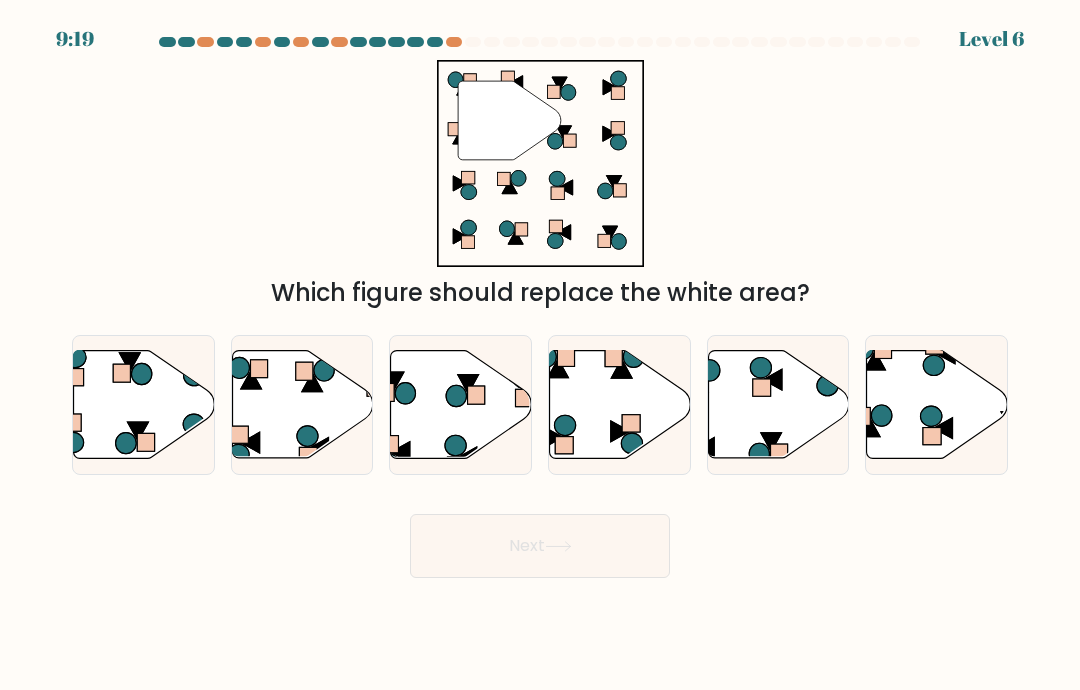 click 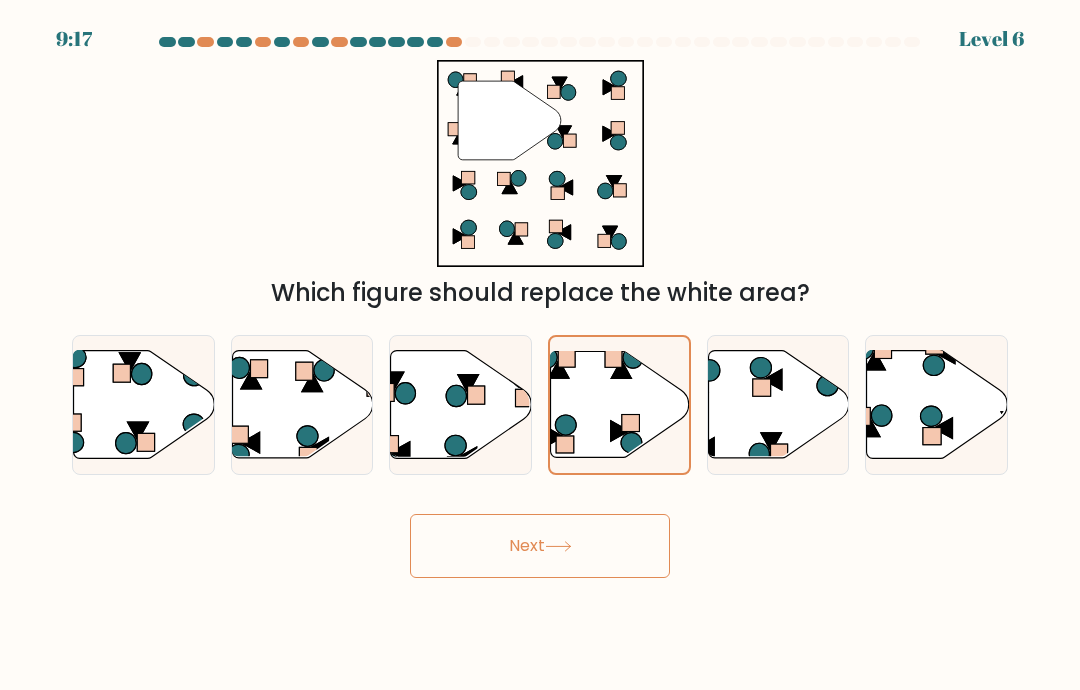 click 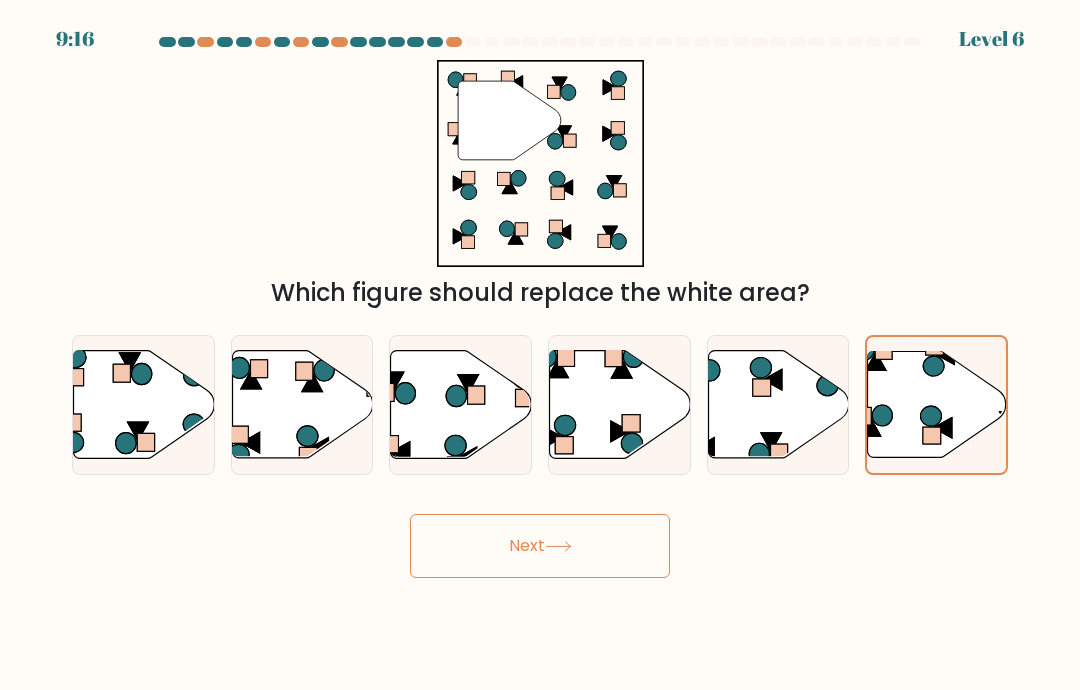 click on "Next" at bounding box center [540, 546] 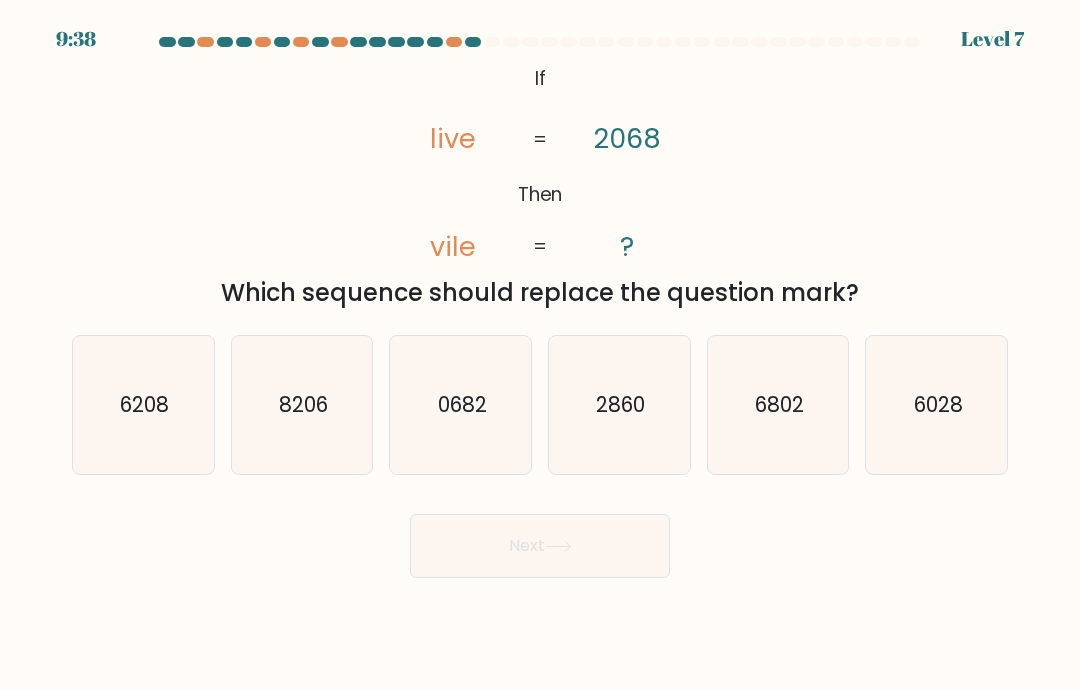 click on "2860" 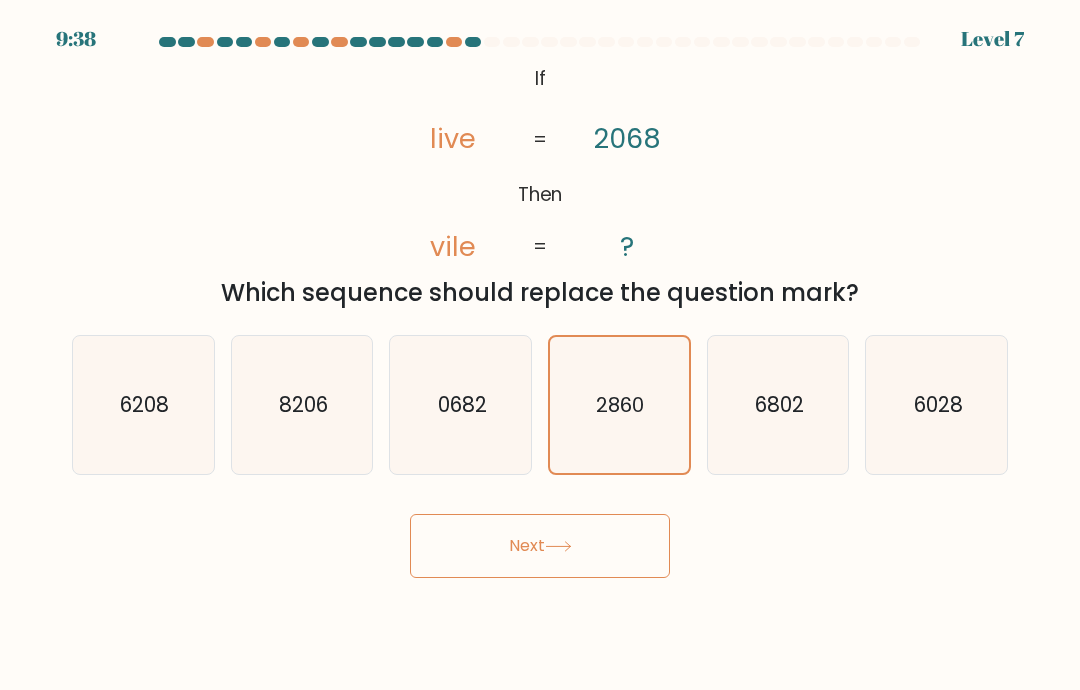 click on "Next" at bounding box center (540, 546) 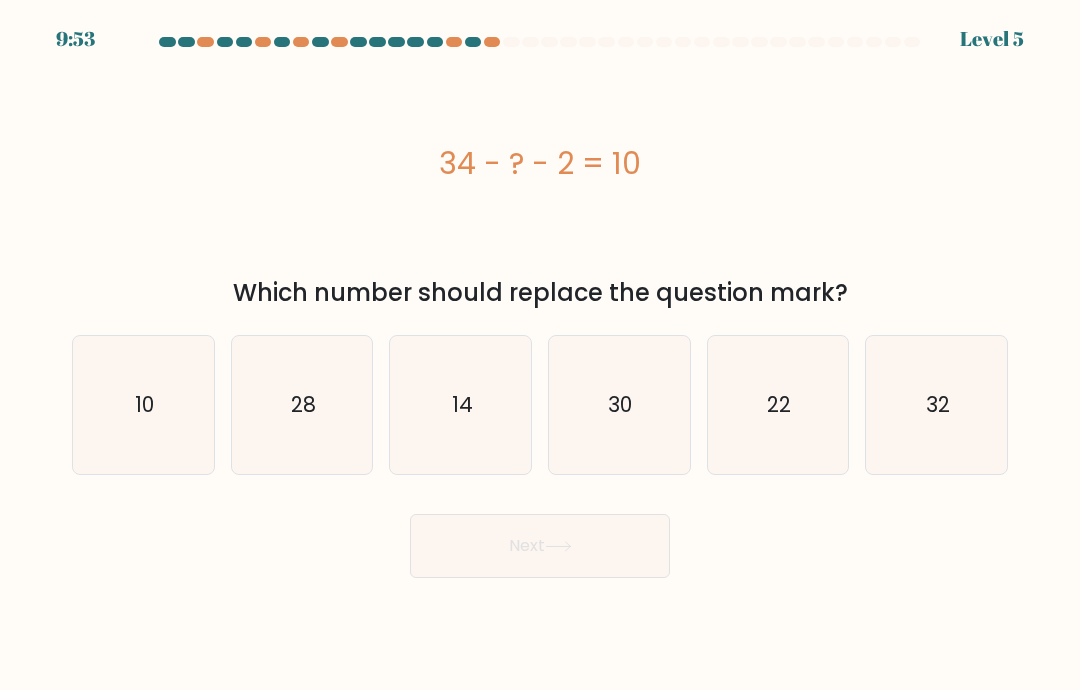 click on "22" 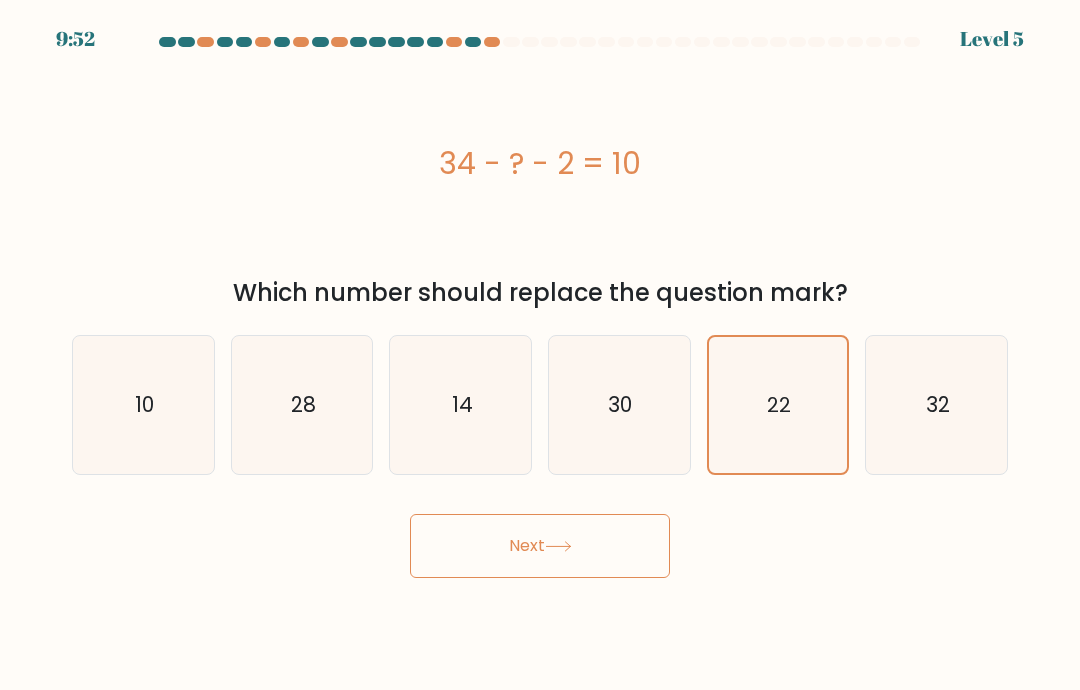click on "Next" at bounding box center (540, 546) 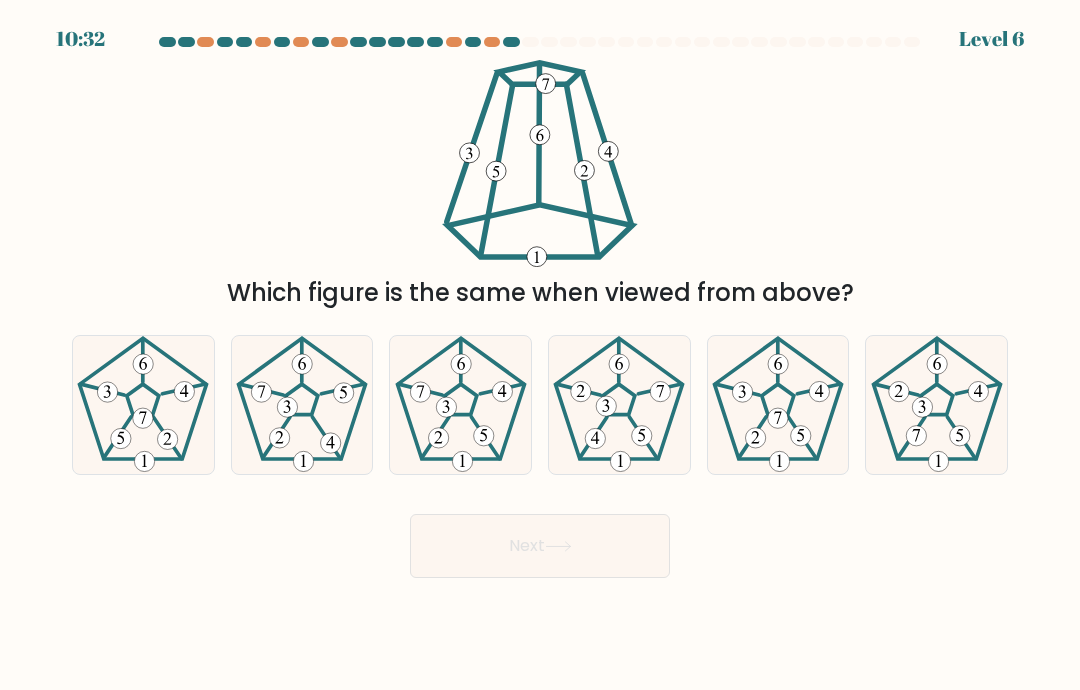 click 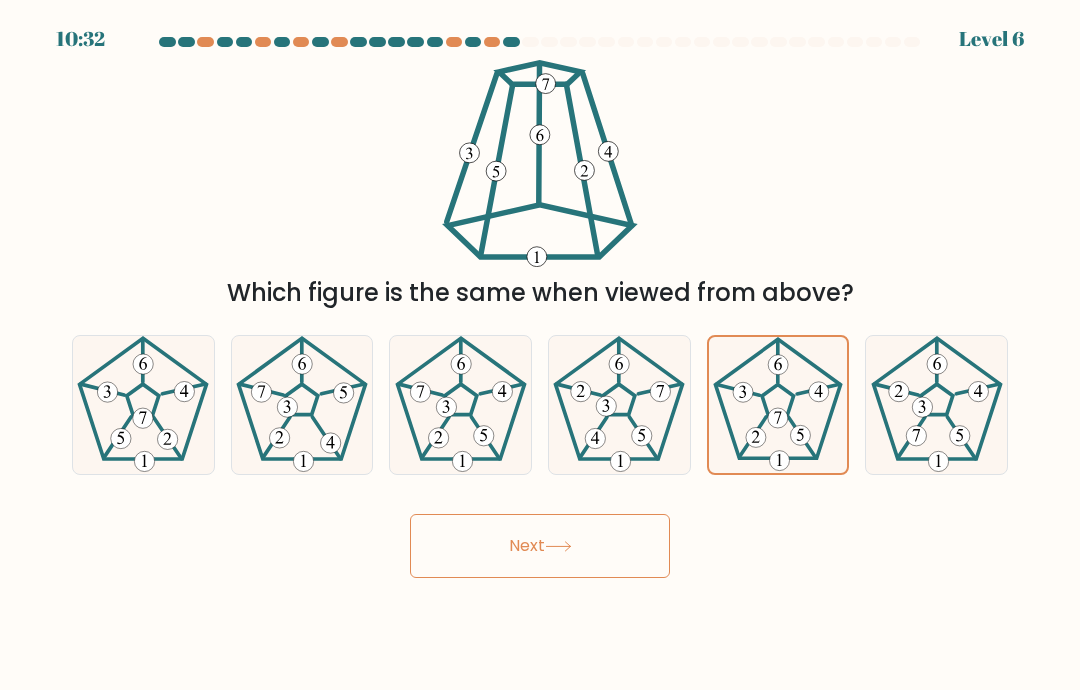 click on "Next" at bounding box center (540, 546) 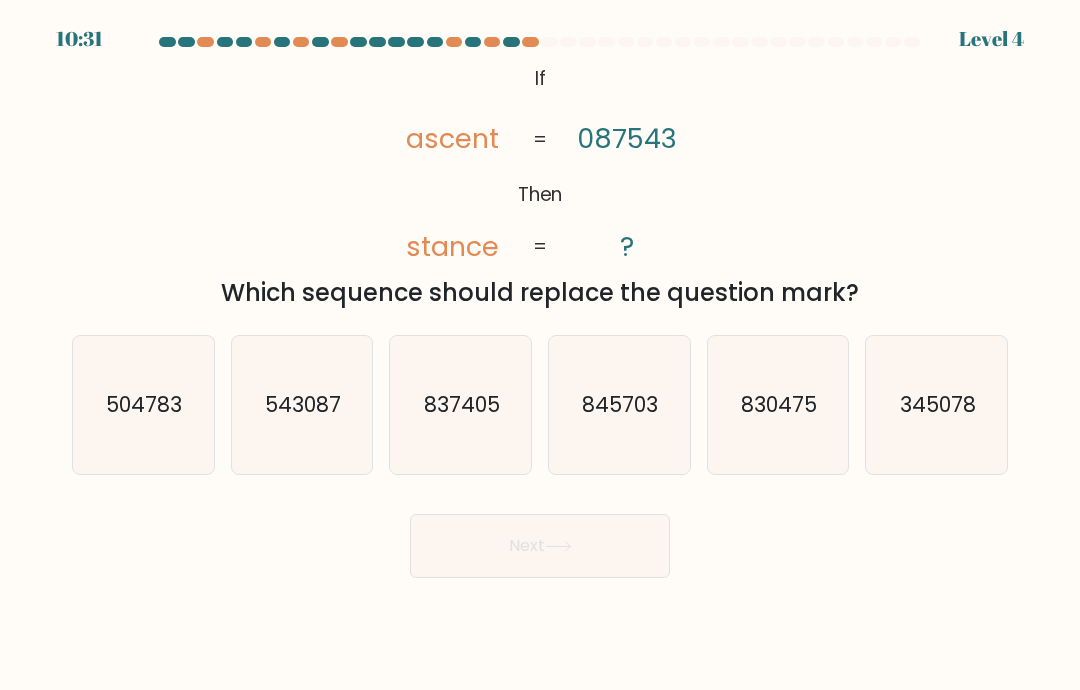 click on "Next" at bounding box center (540, 546) 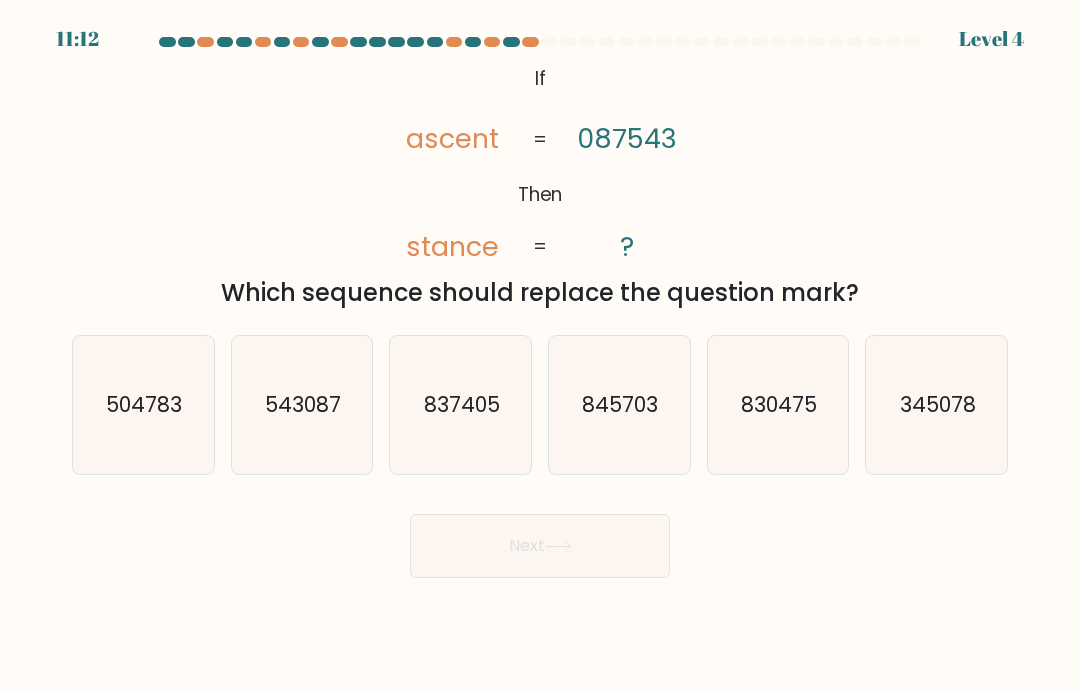 click on "11:12
Level 4
?" at bounding box center [540, 345] 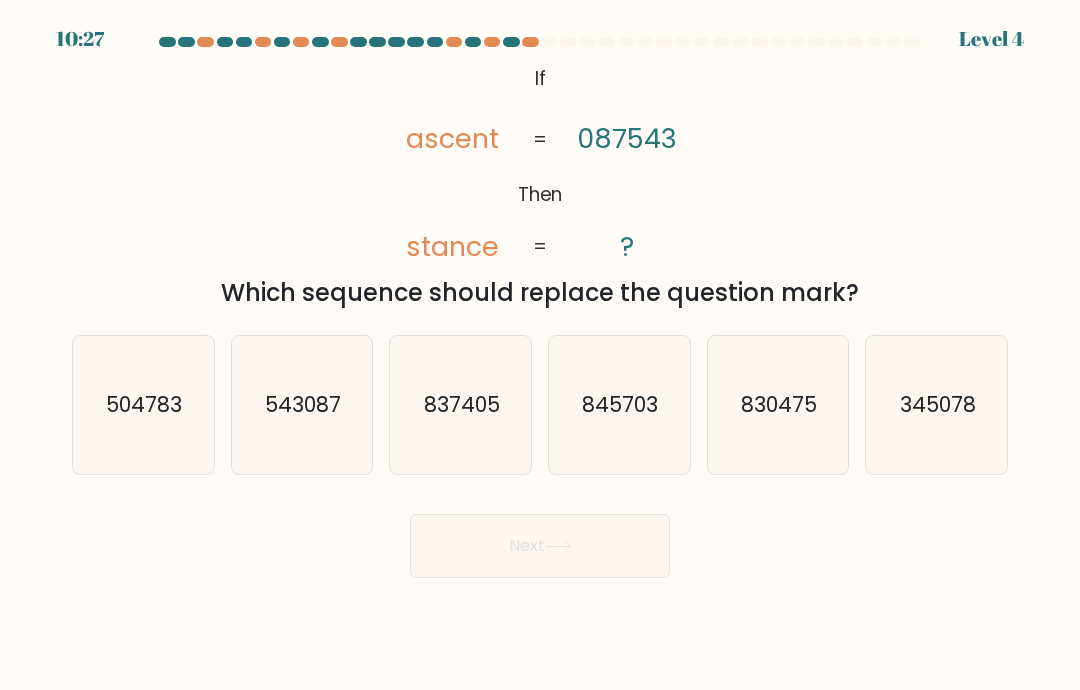 click on "837405" 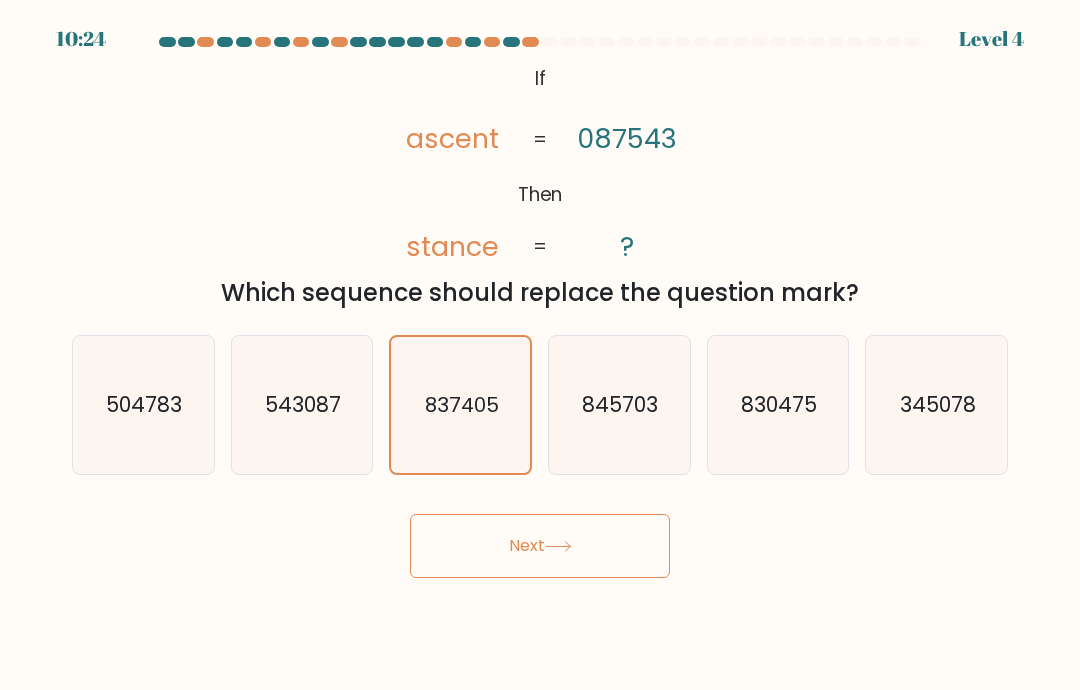 click on "830475" 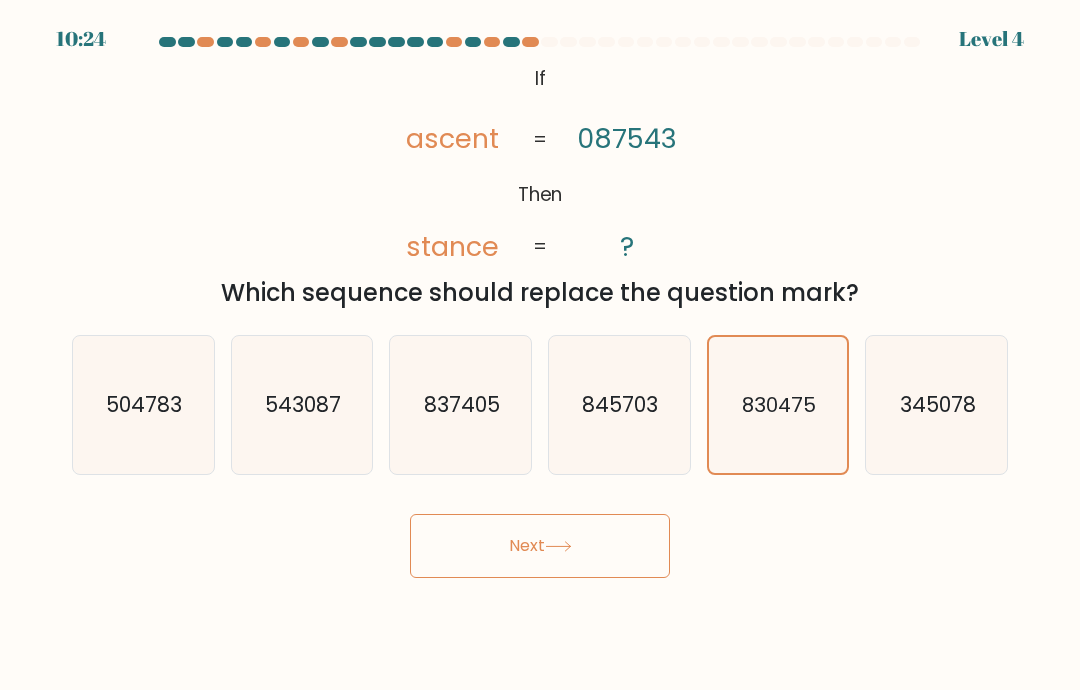 click on "Next" at bounding box center [540, 546] 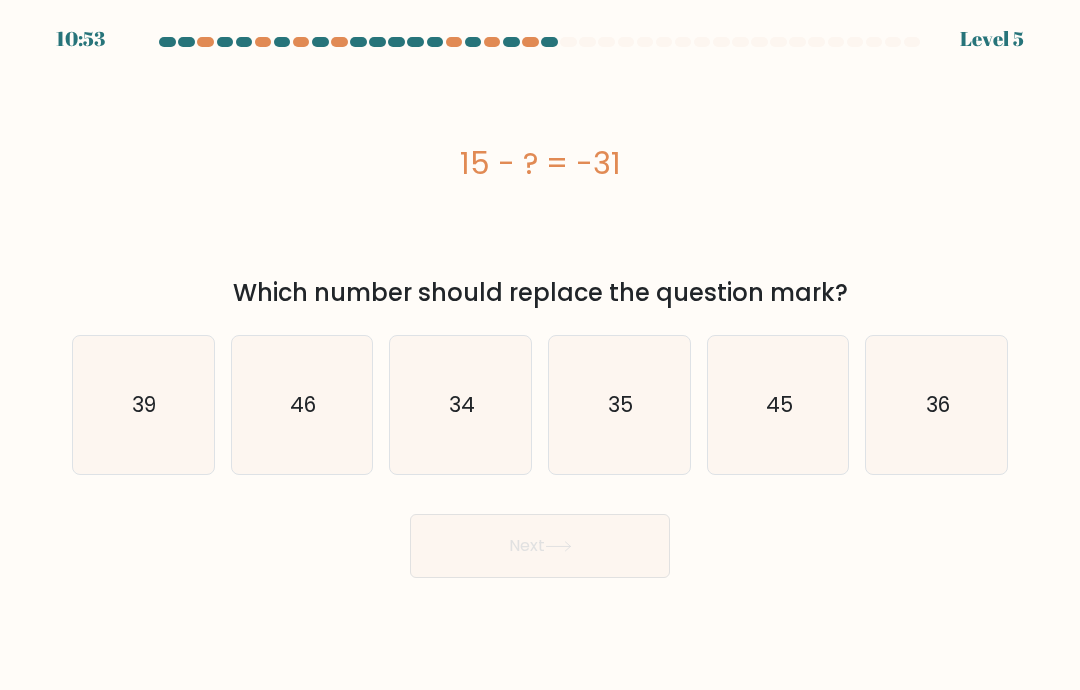click on "46" 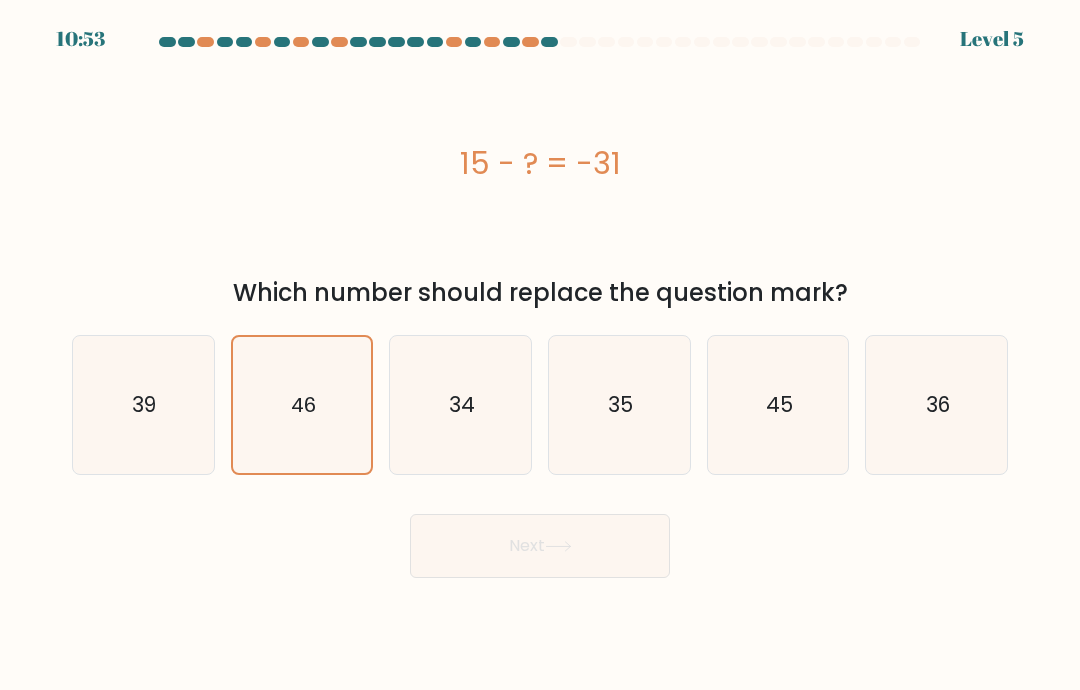 click on "Next" at bounding box center [540, 546] 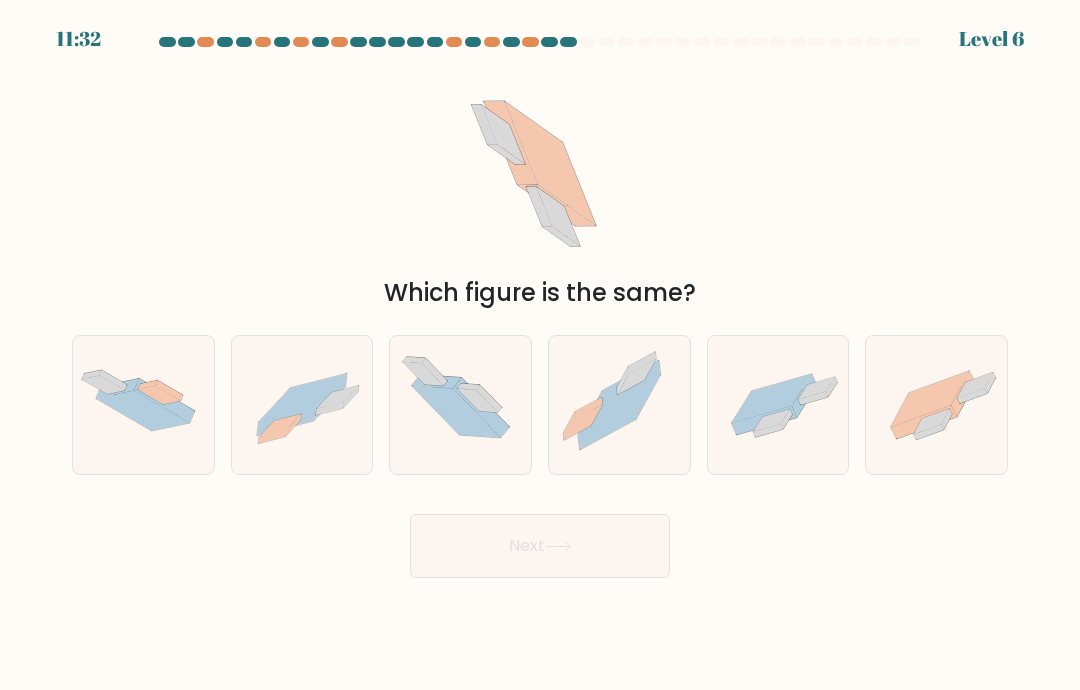 click at bounding box center (936, 405) 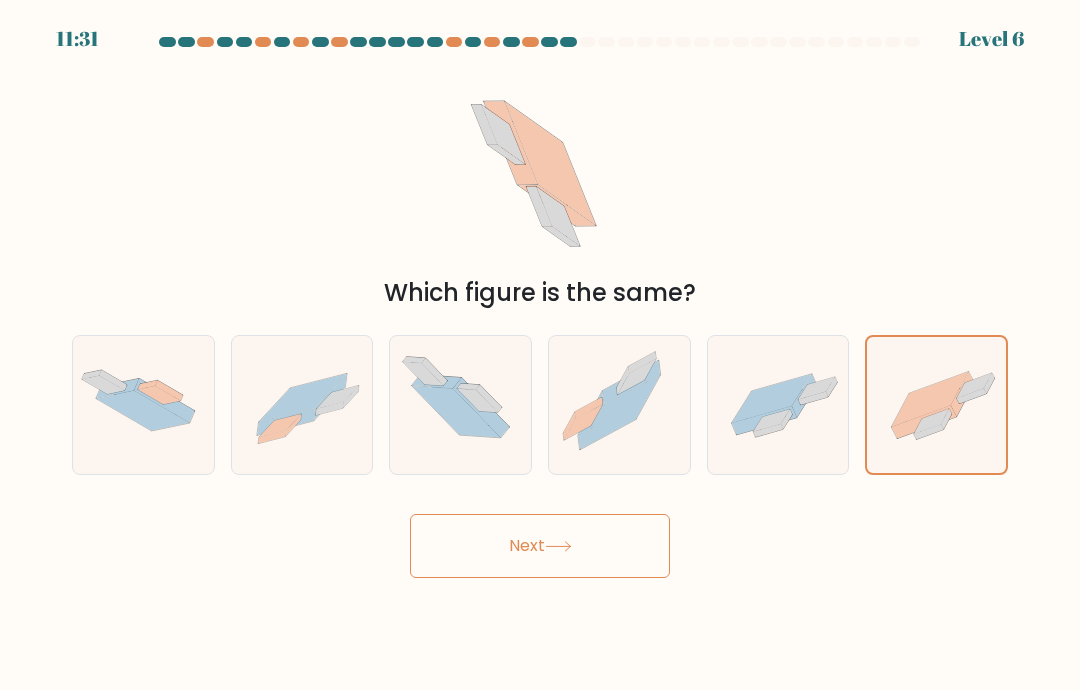 click on "Next" at bounding box center [540, 546] 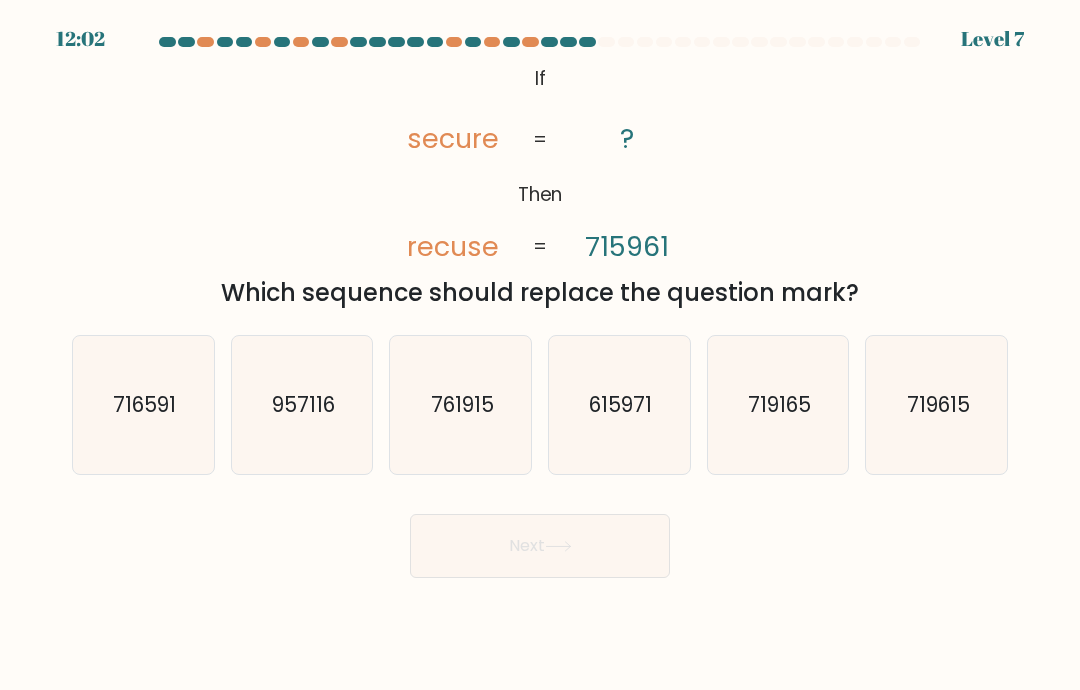 click on "615971" 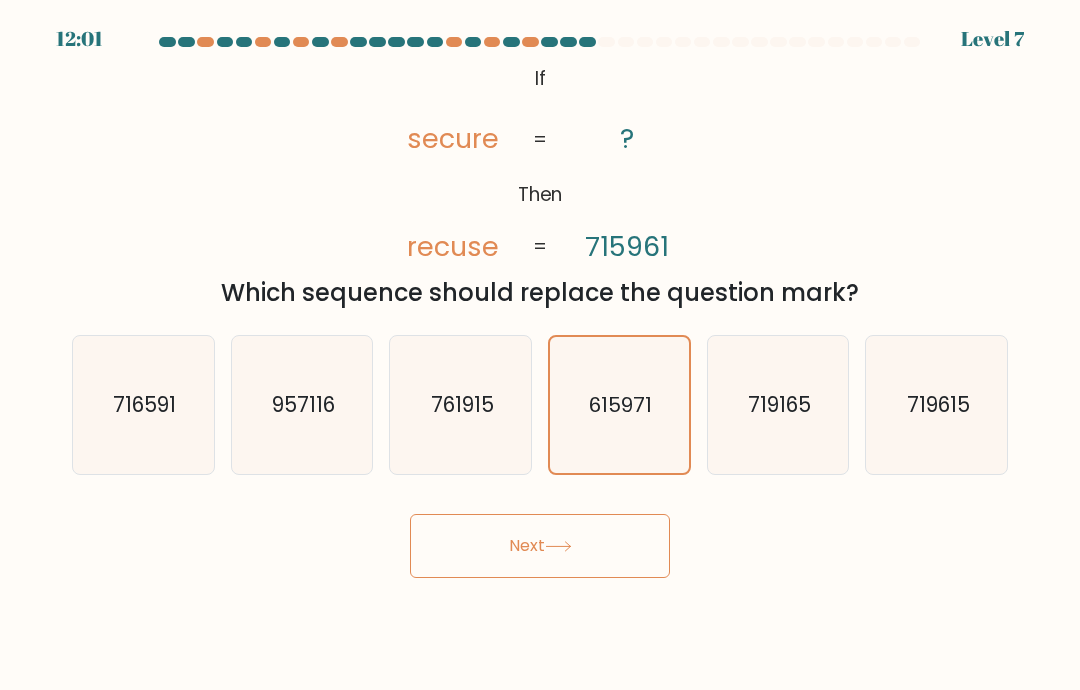 click on "Next" at bounding box center [540, 546] 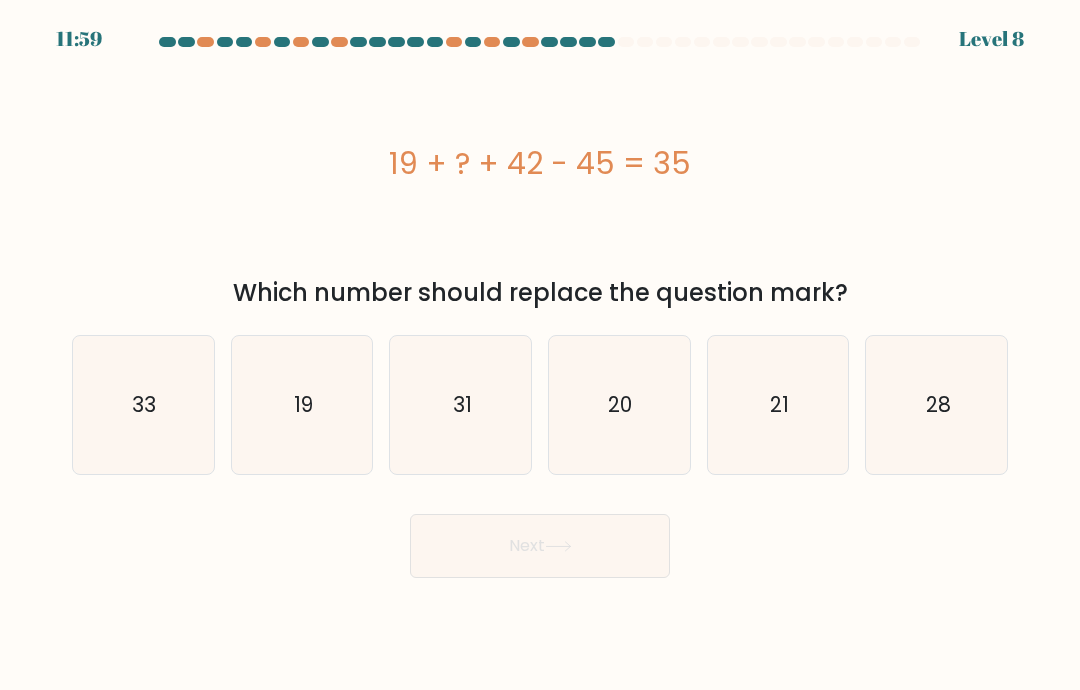 click on "19" 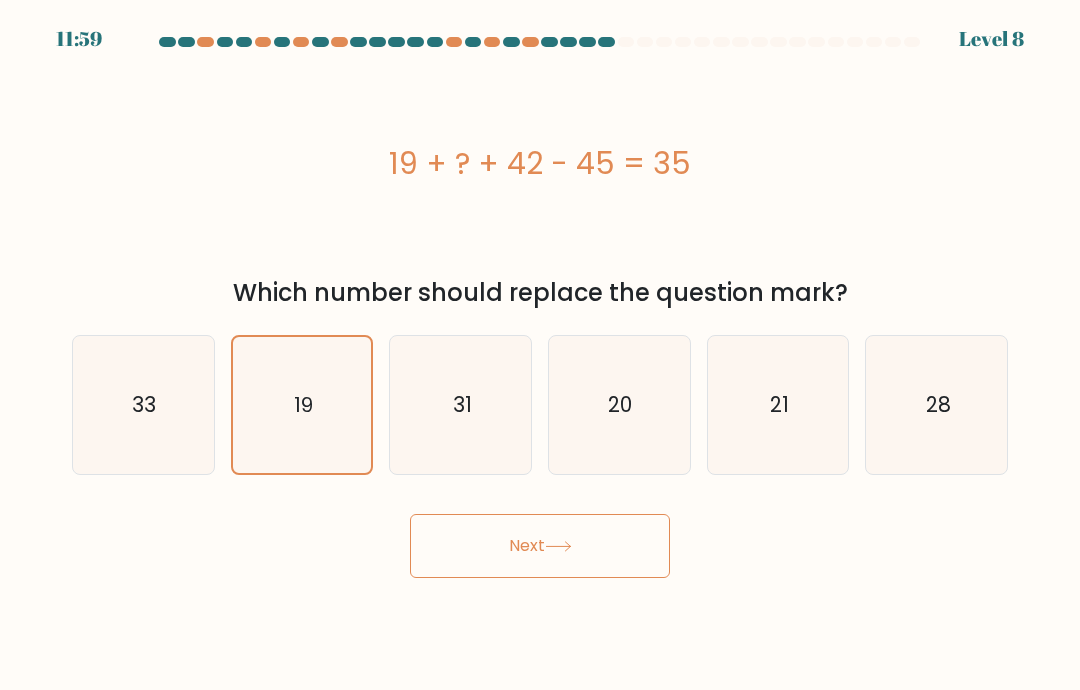 click on "Next" at bounding box center (540, 546) 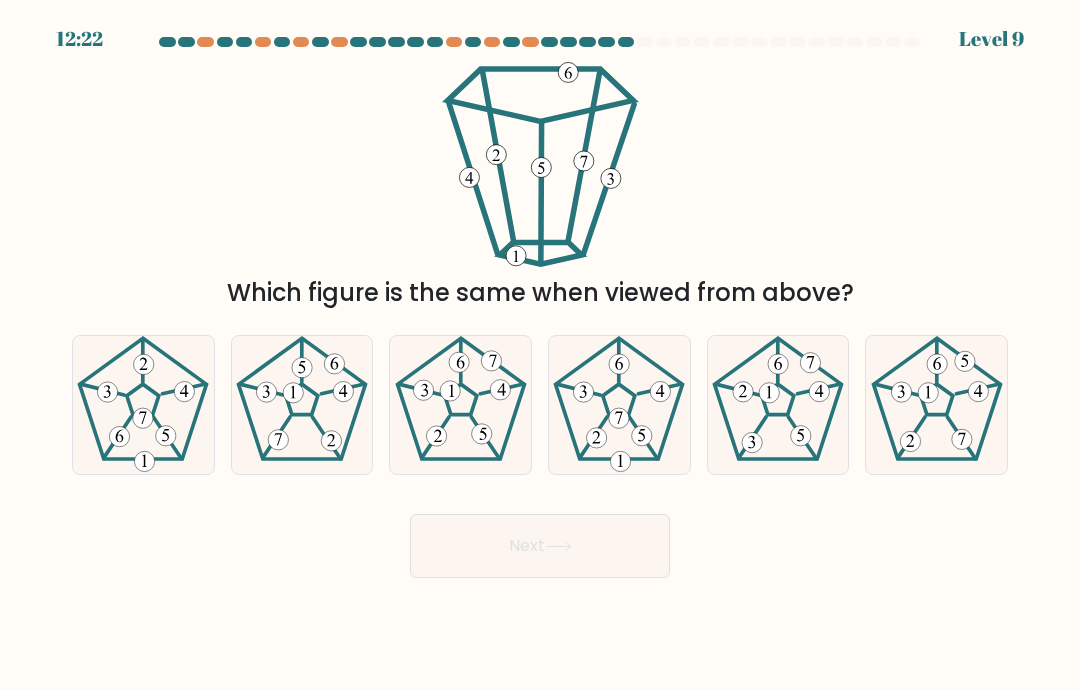 click 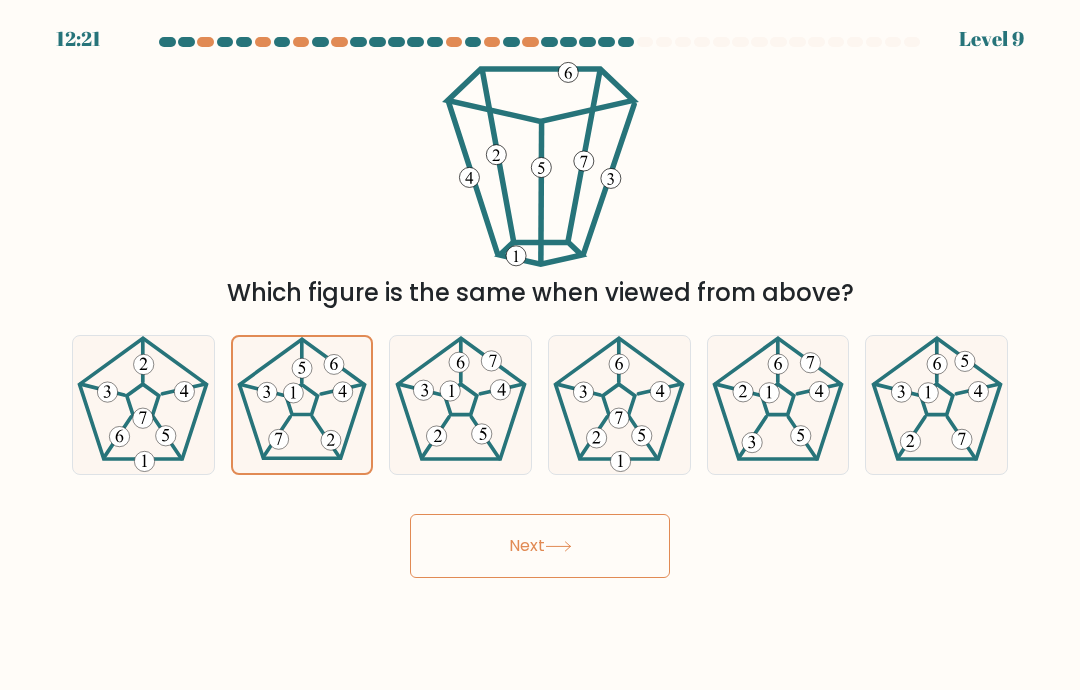 click on "Next" at bounding box center [540, 546] 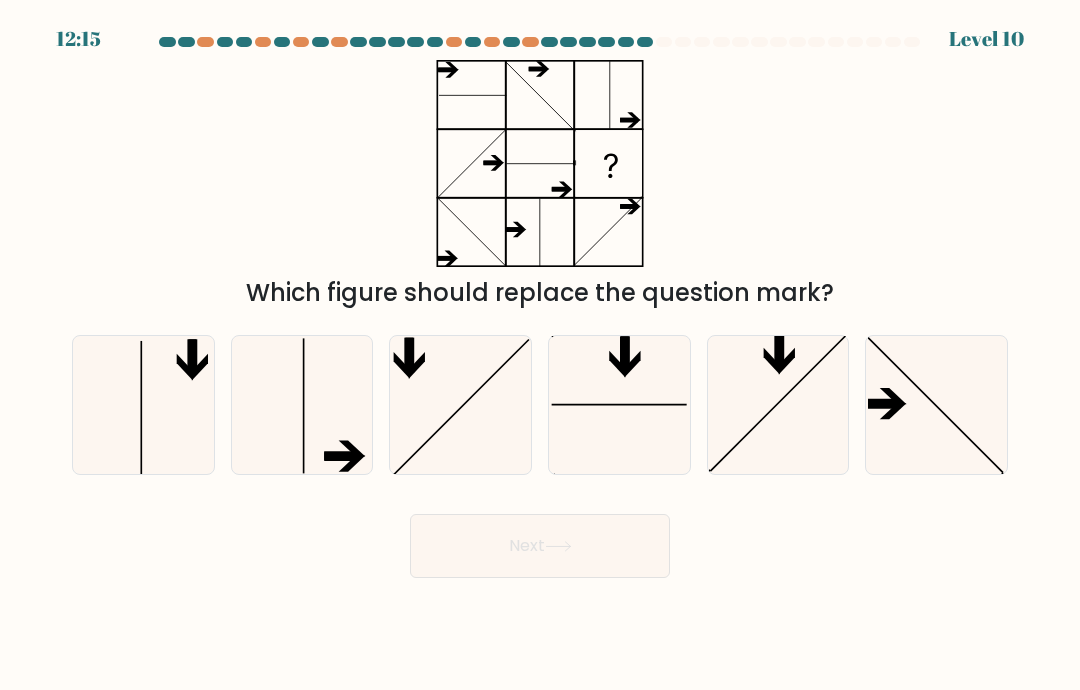 click 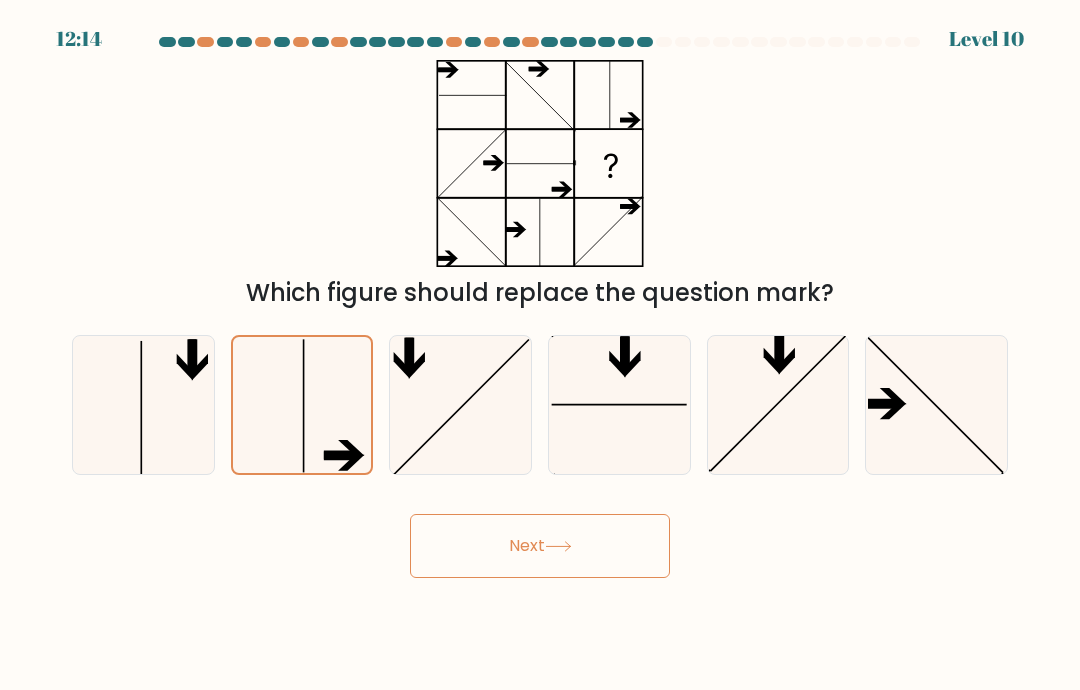 click 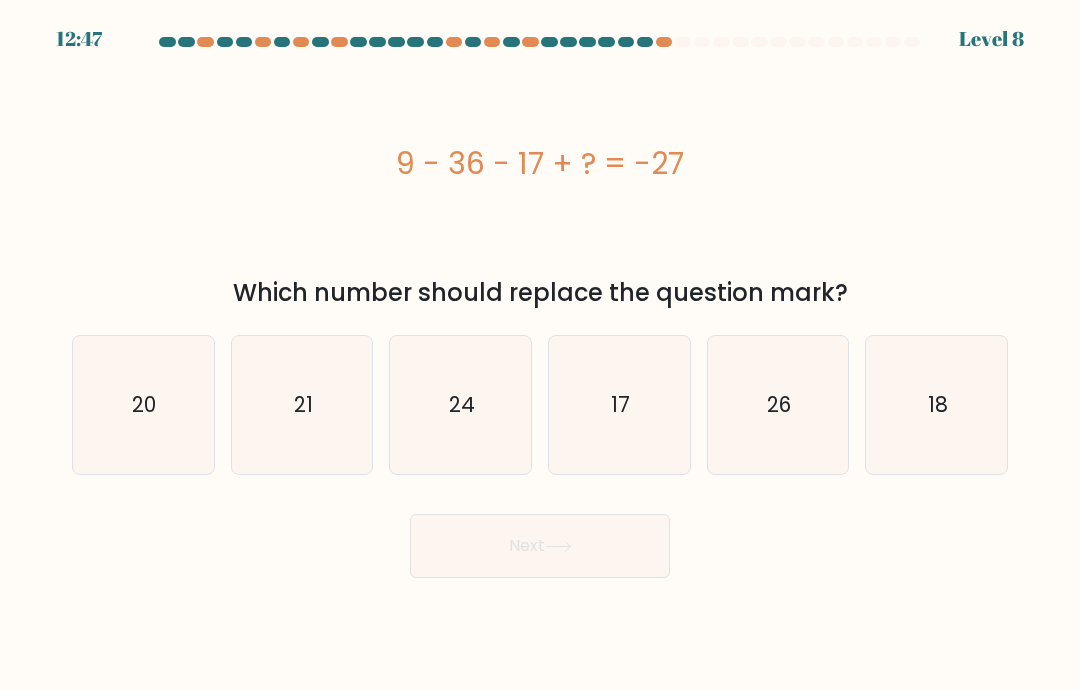 click on "17" 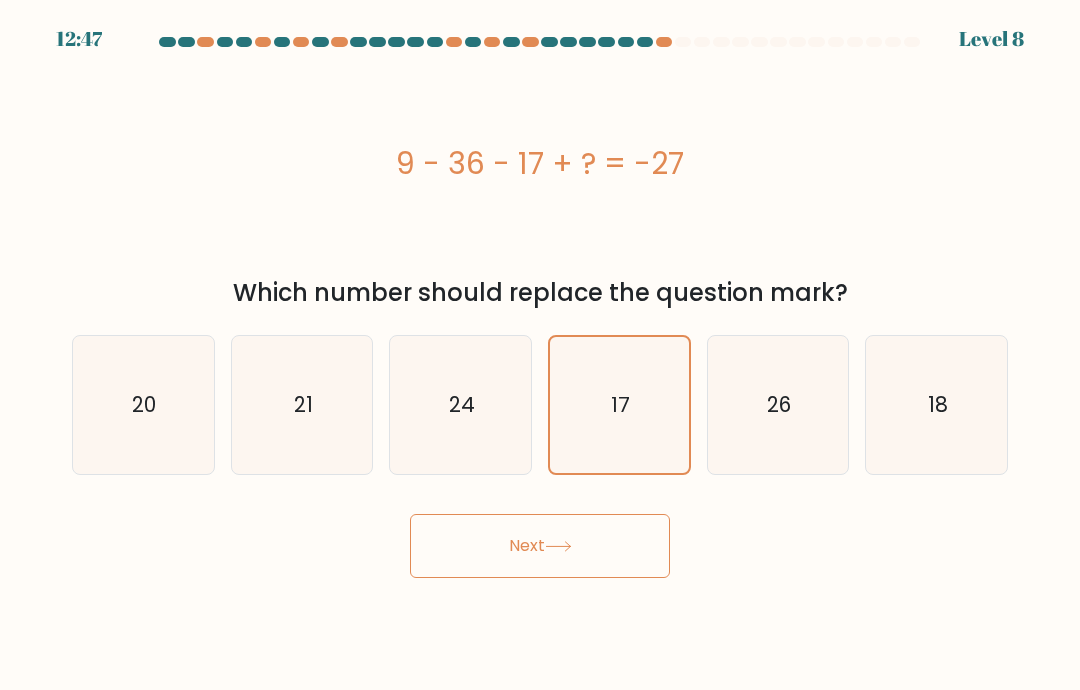 click on "Next" at bounding box center (540, 546) 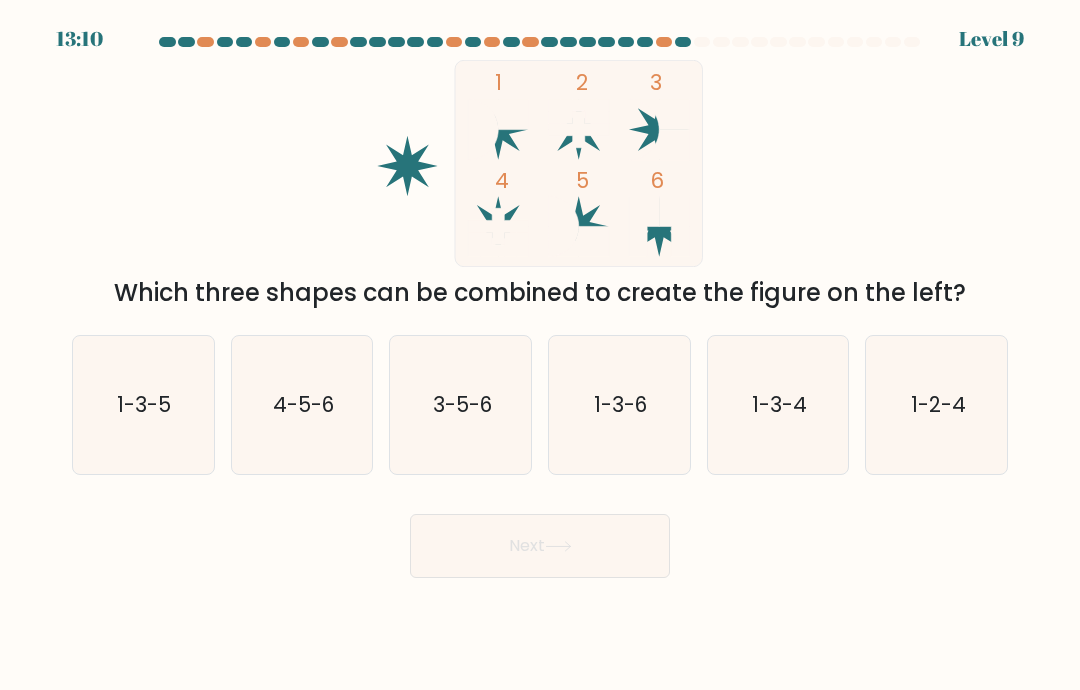 click on "1-3-5" 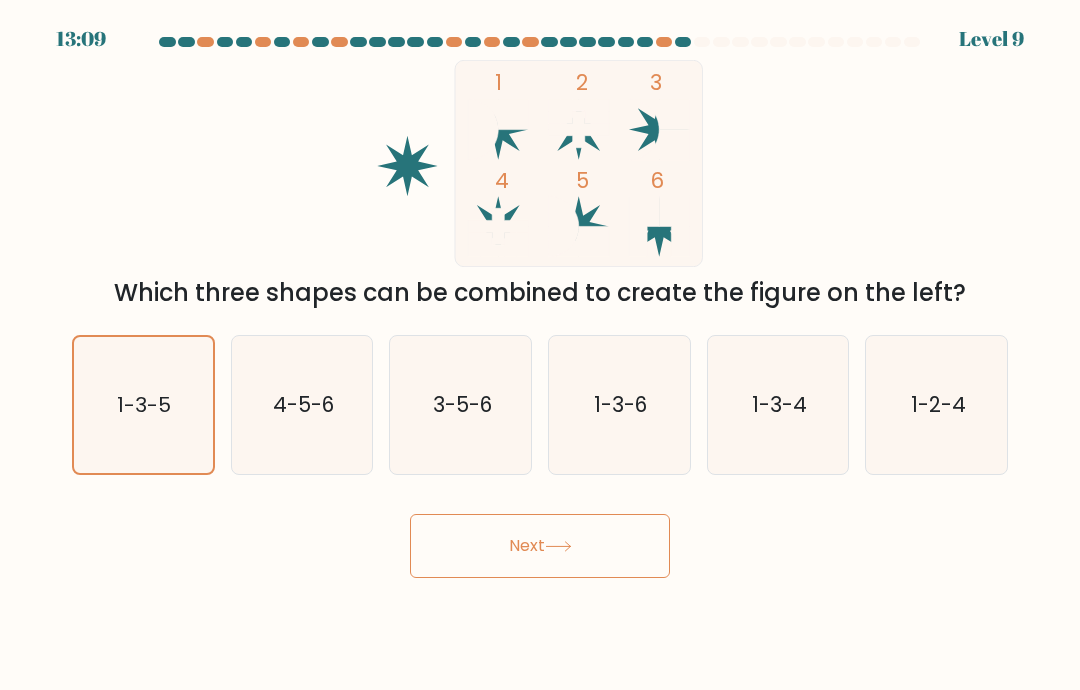 click on "Next" at bounding box center [540, 546] 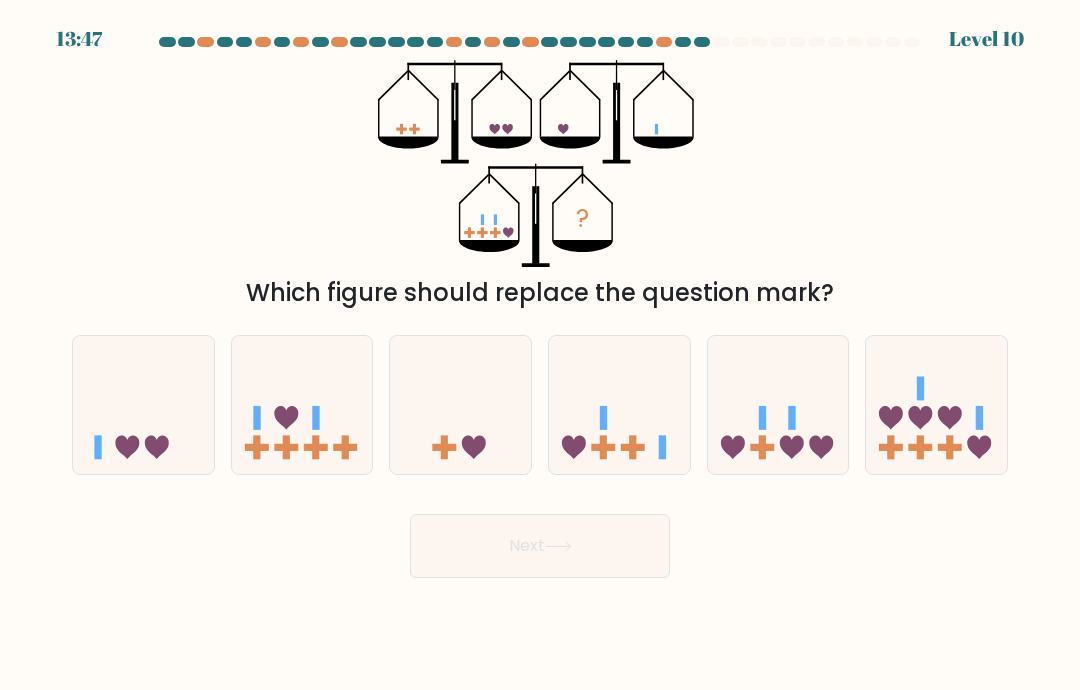 click 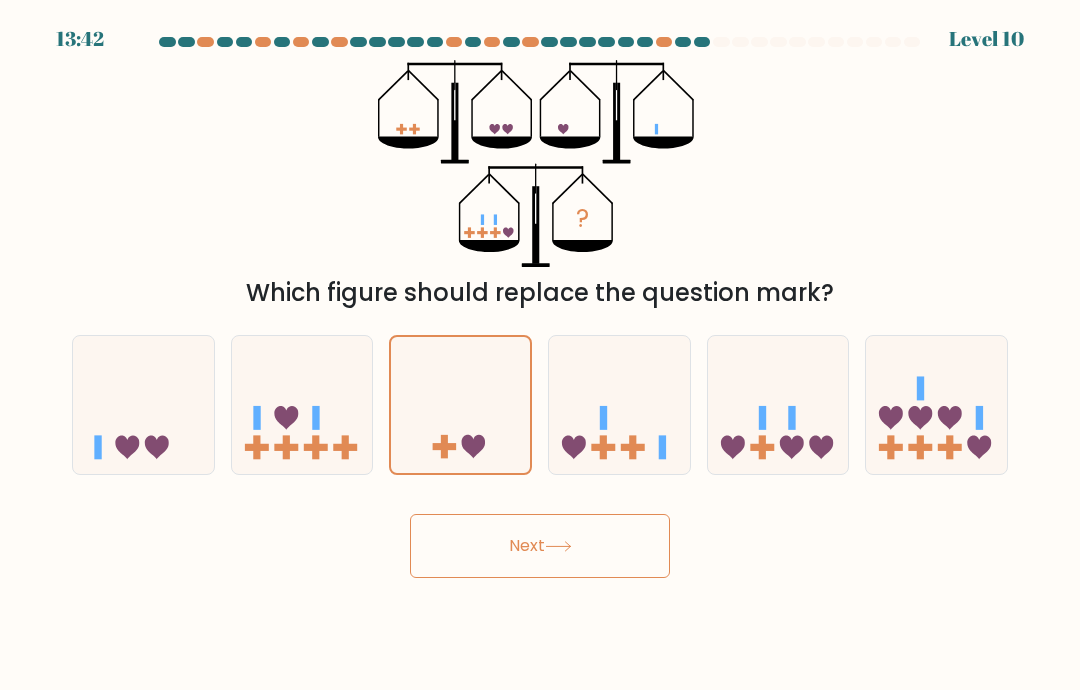 click 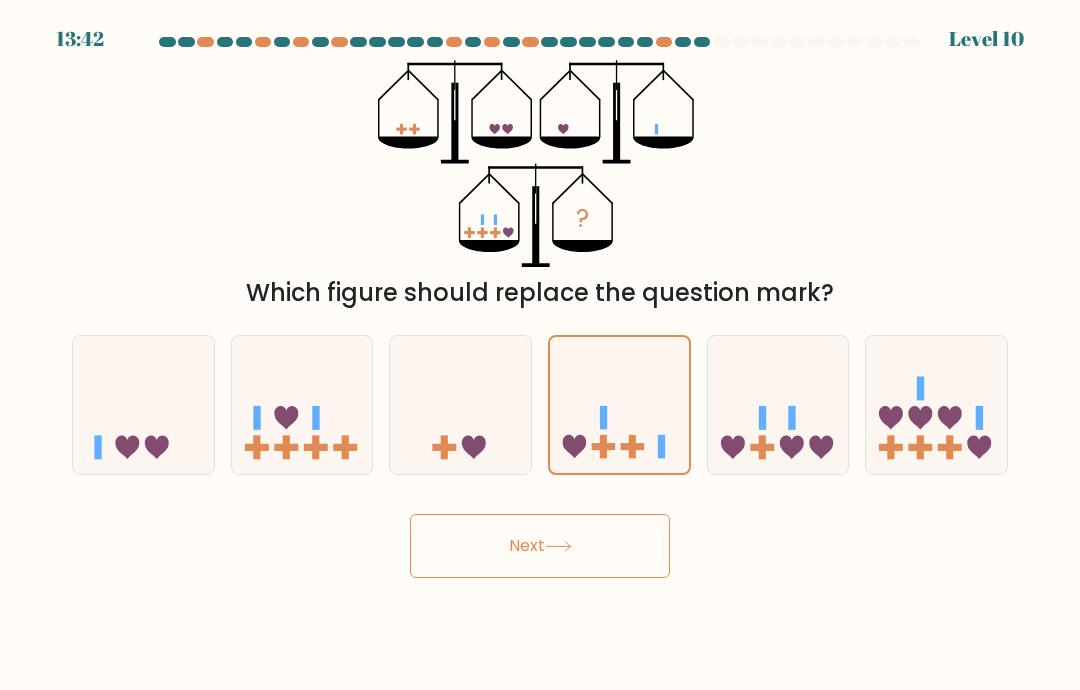 click on "Next" at bounding box center (540, 546) 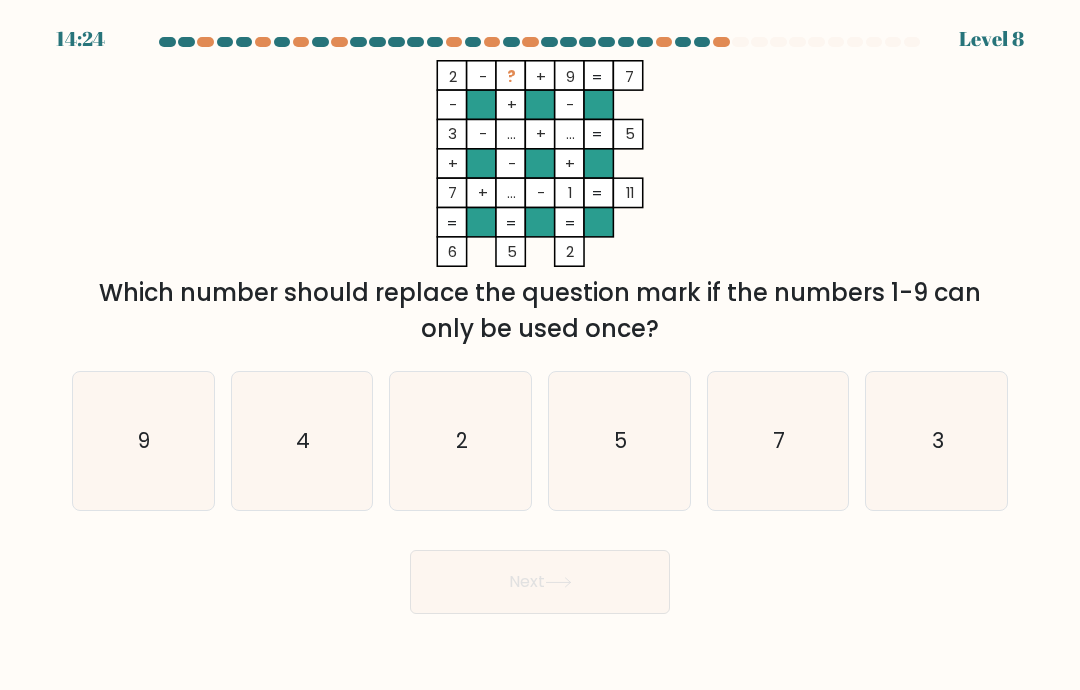 click on "14:24
Level 8" at bounding box center (540, 345) 